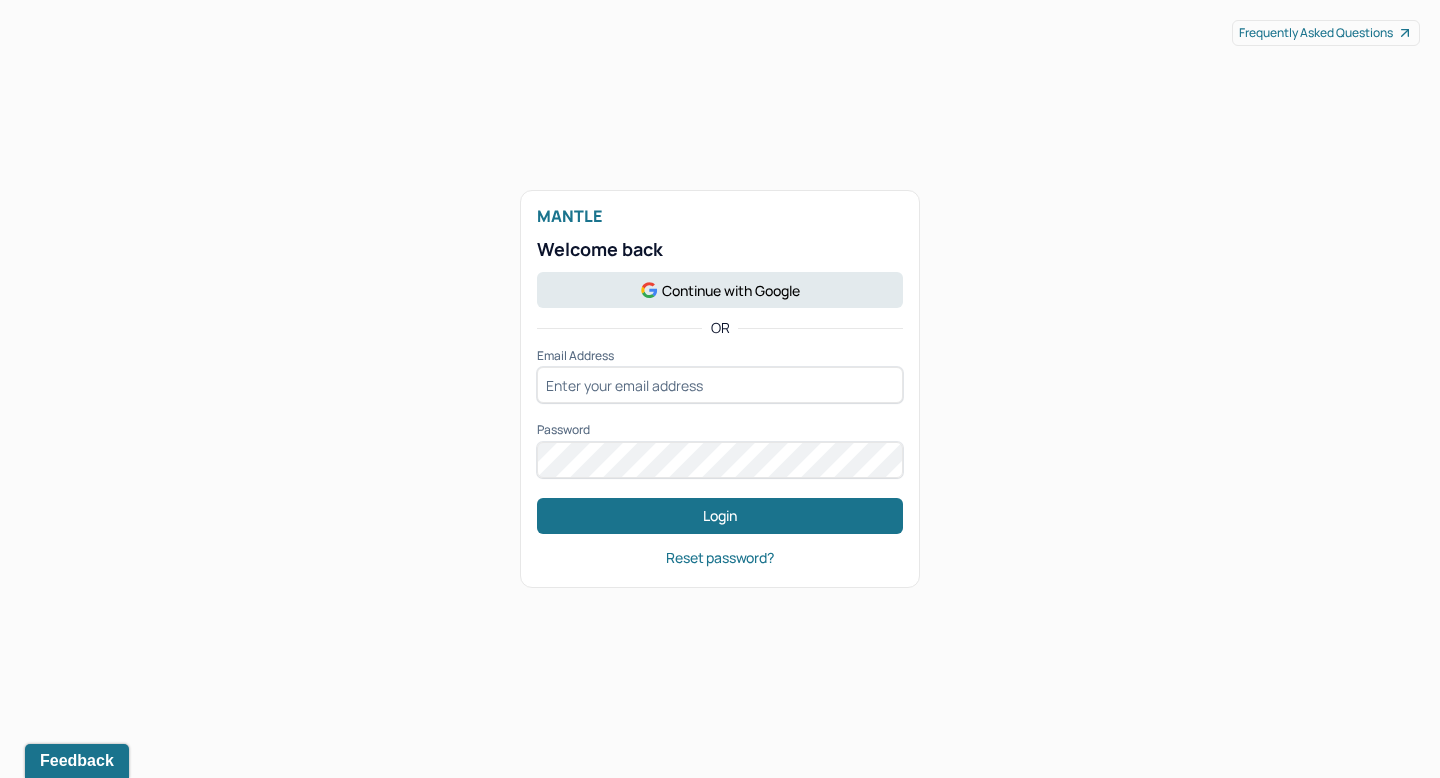 scroll, scrollTop: 0, scrollLeft: 0, axis: both 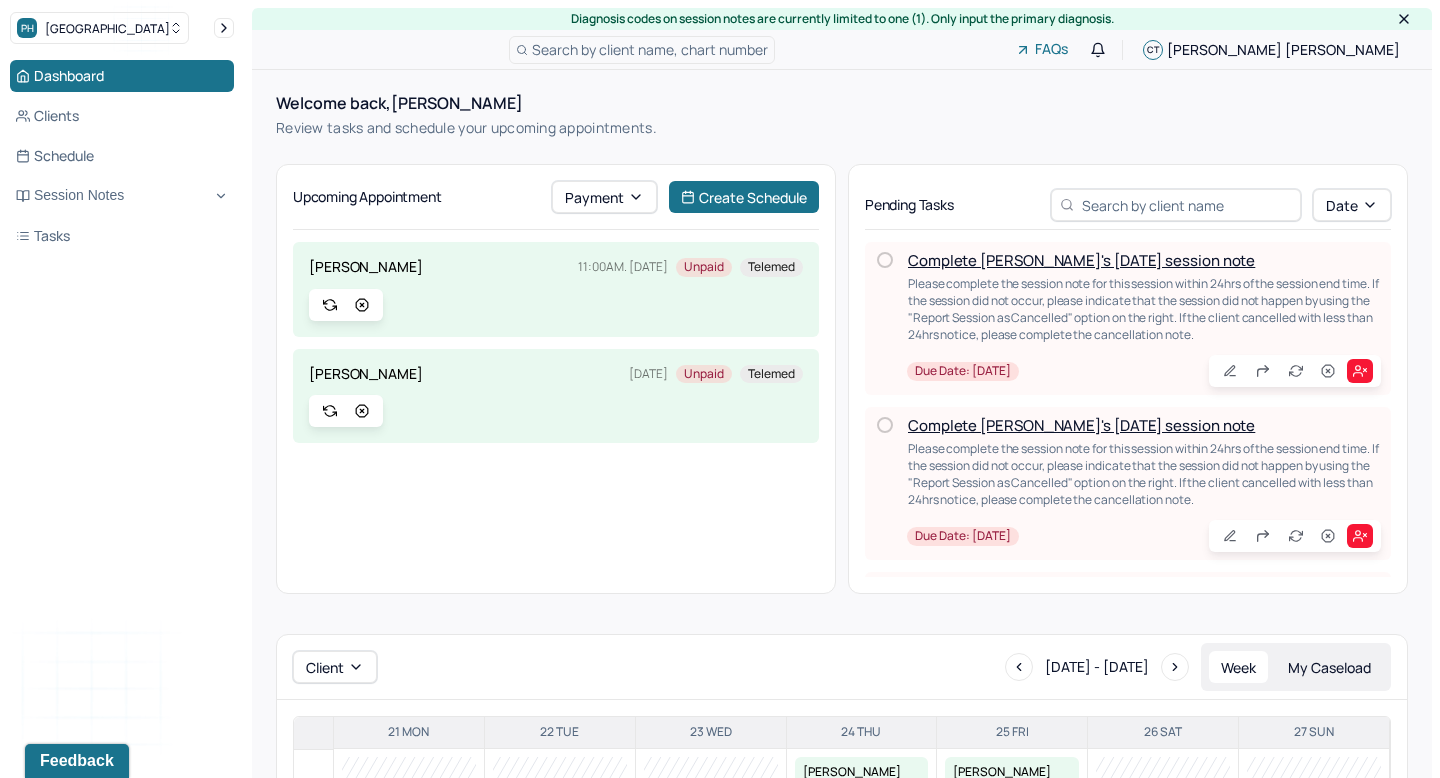 click at bounding box center (556, 305) 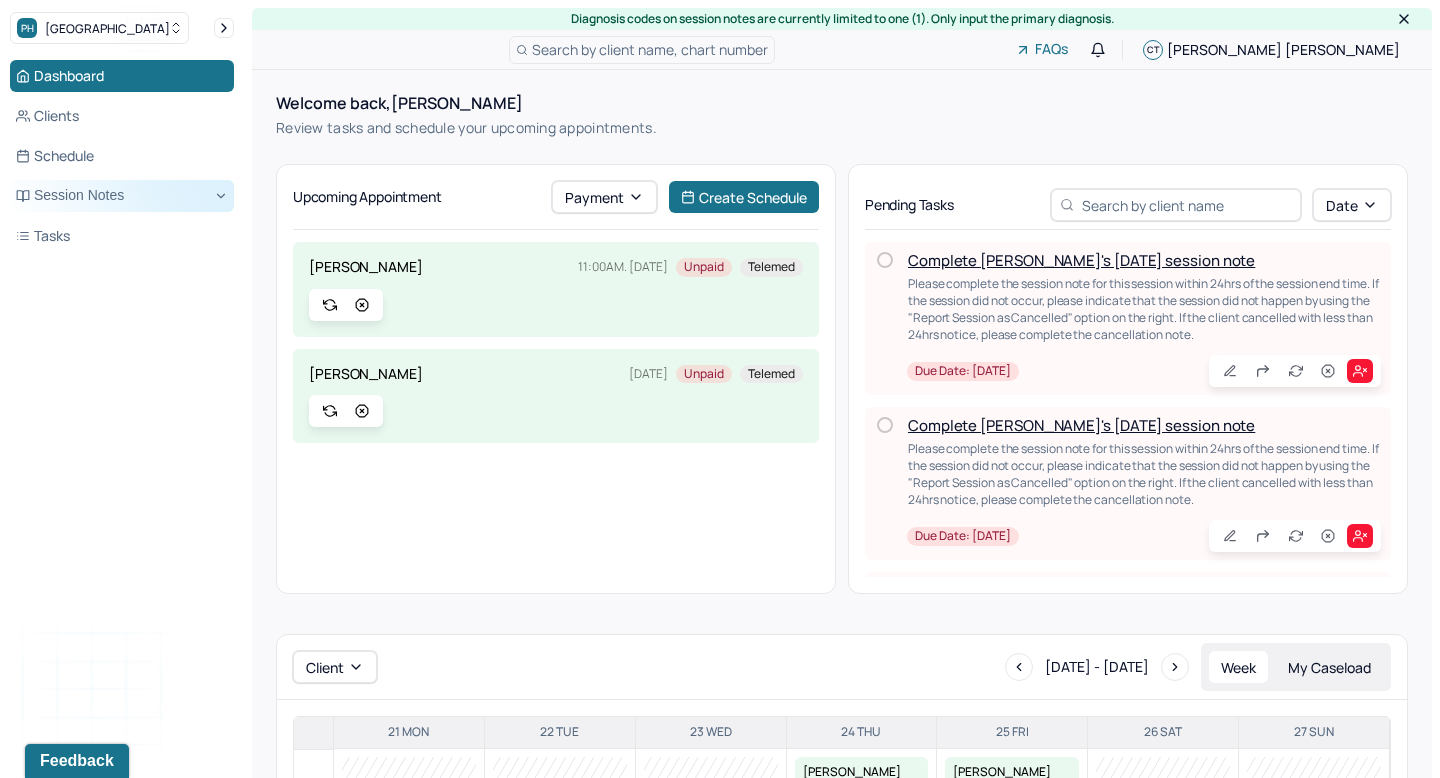 click on "Session Notes" at bounding box center (122, 196) 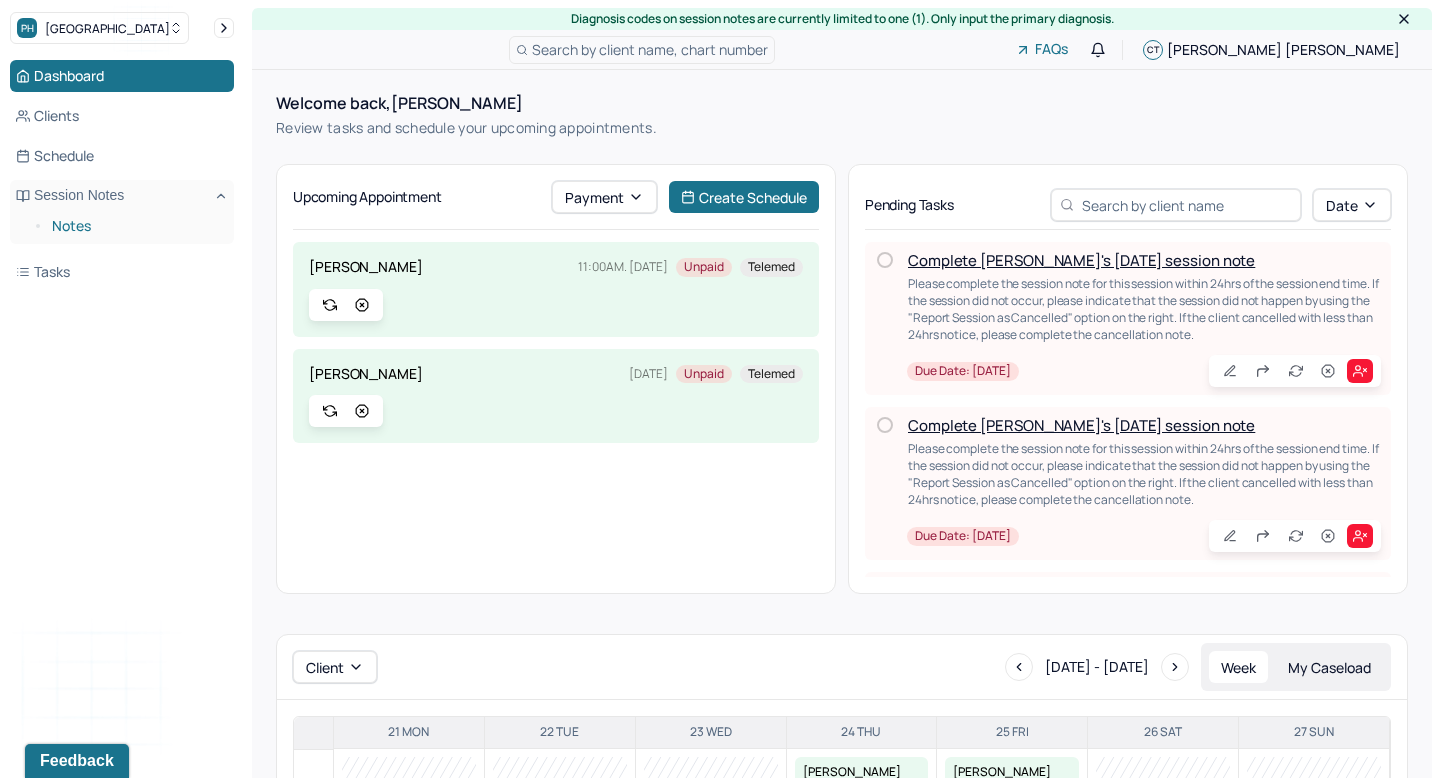 click on "Notes" at bounding box center (135, 226) 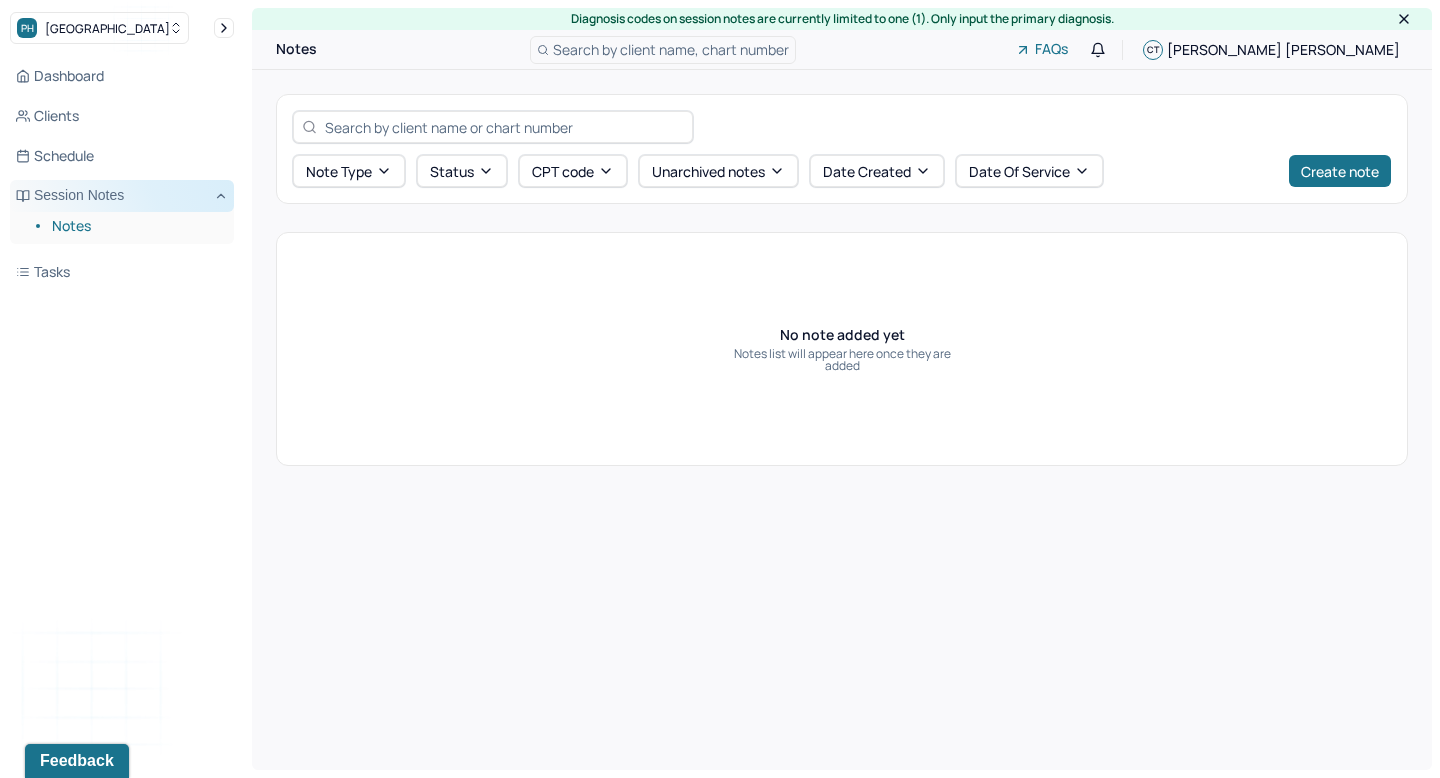 click on "Session Notes" at bounding box center [122, 196] 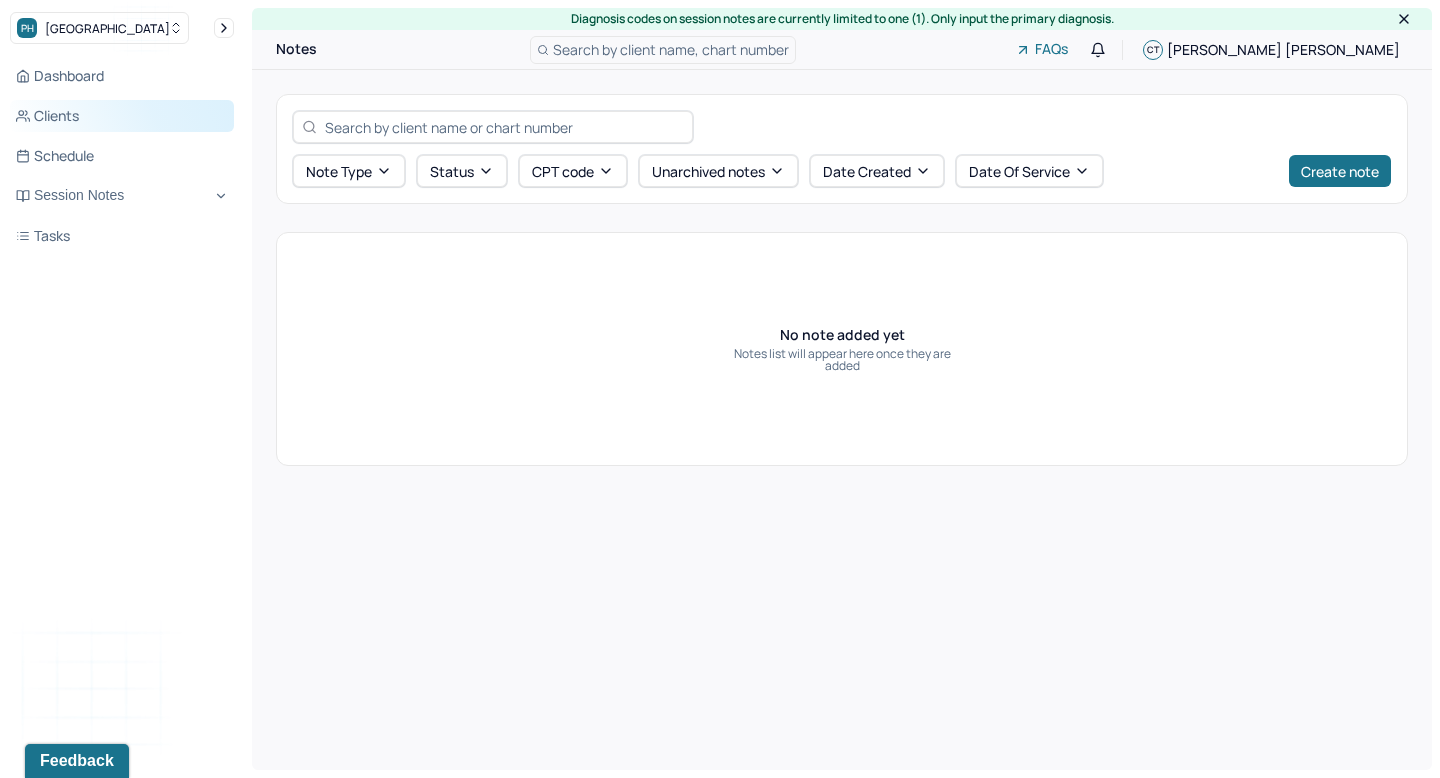 click on "Clients" at bounding box center [122, 116] 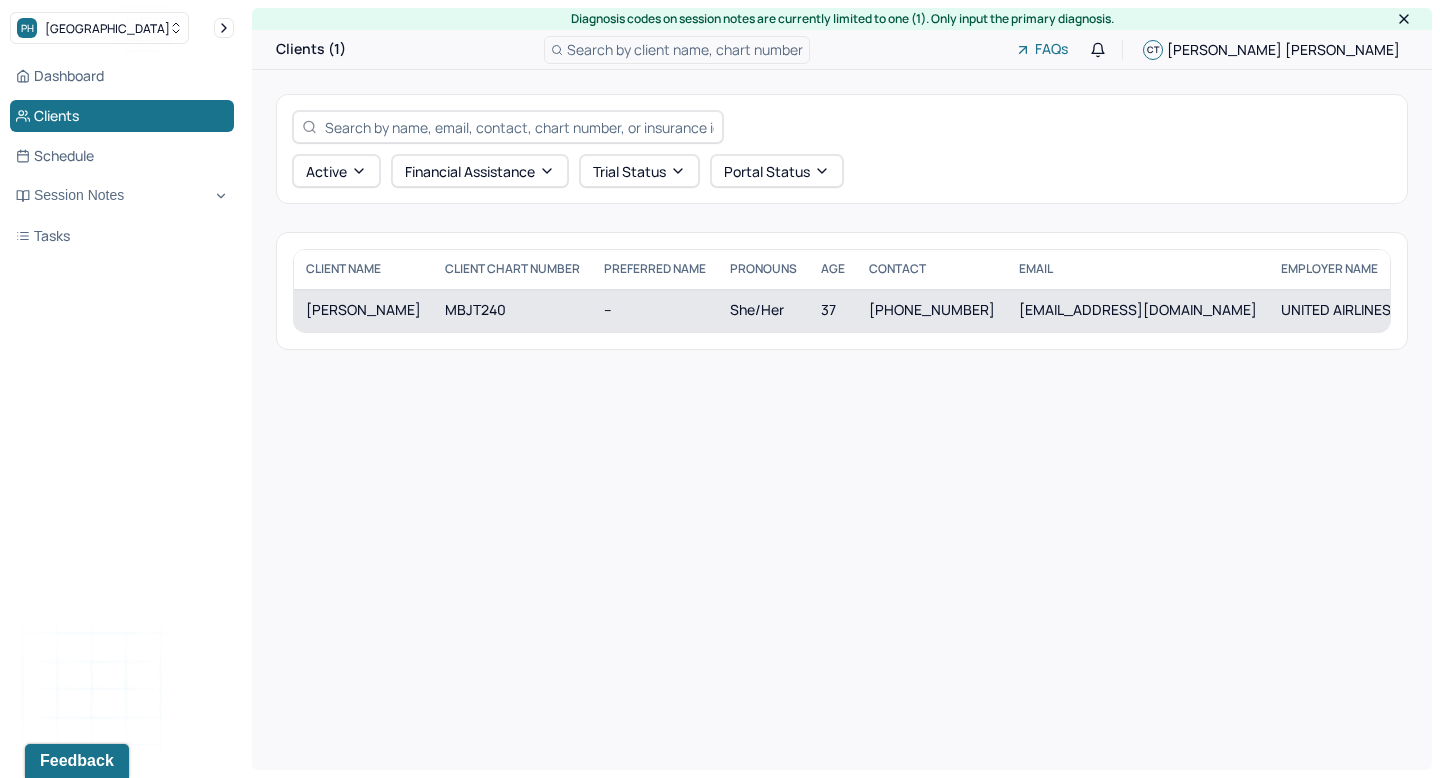click on "[PERSON_NAME]" at bounding box center [363, 310] 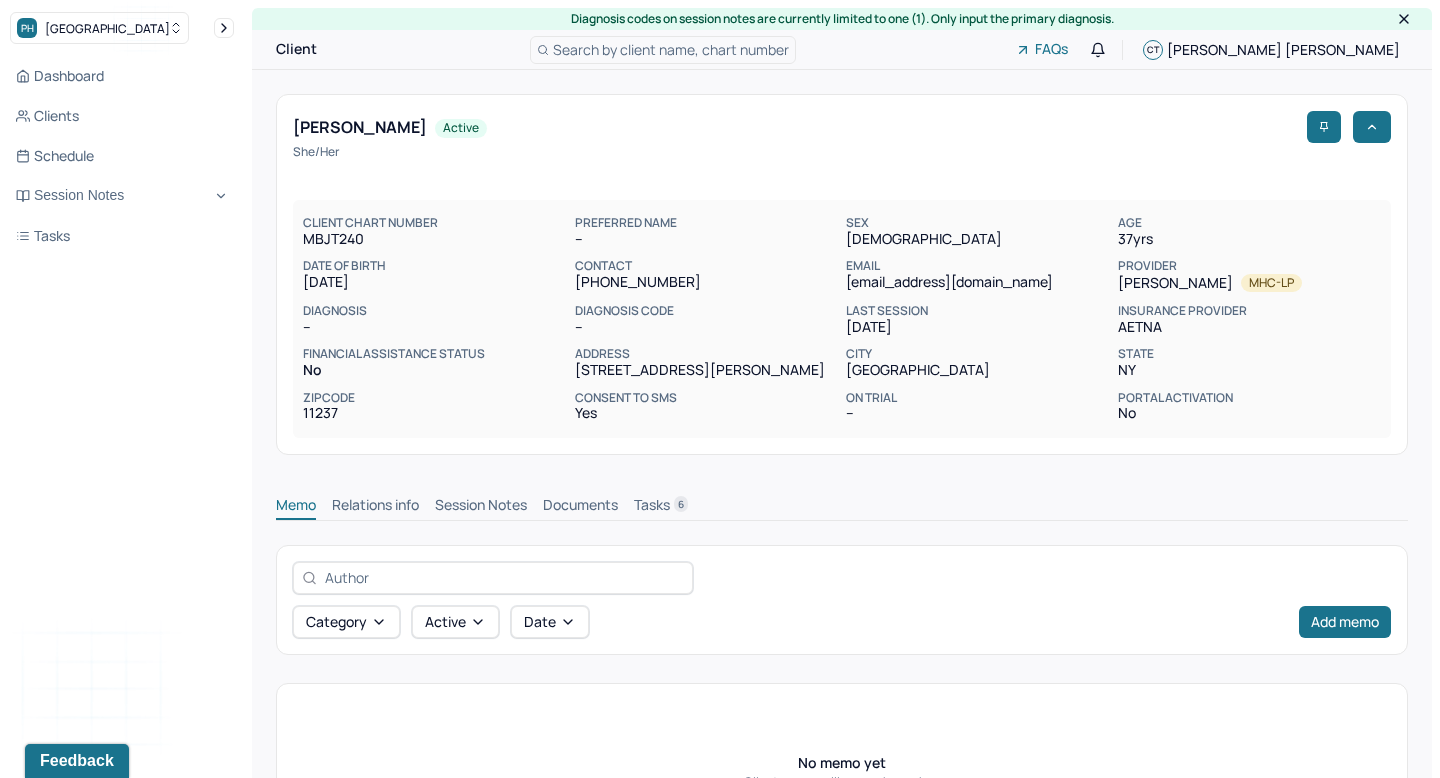 click on "Session Notes" at bounding box center [481, 507] 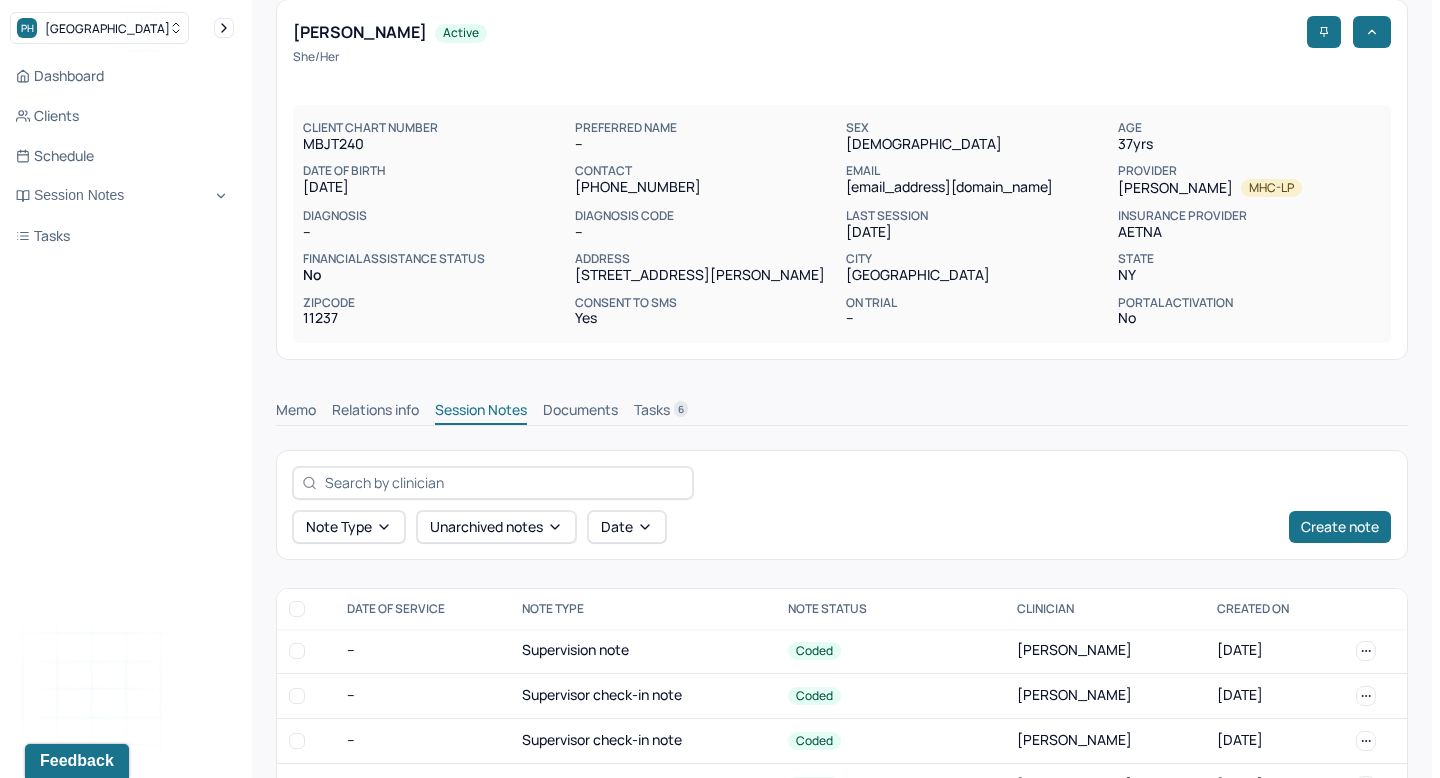scroll, scrollTop: 185, scrollLeft: 0, axis: vertical 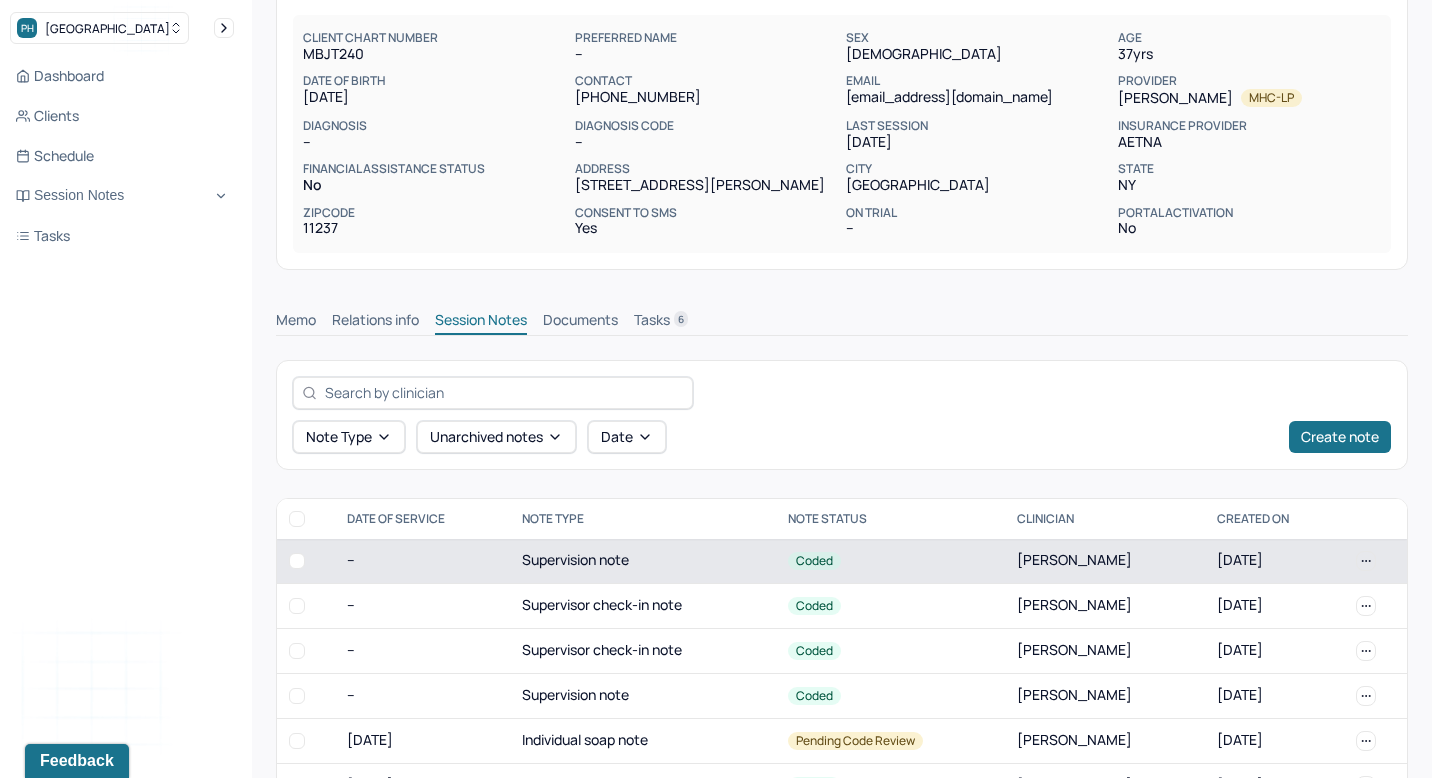 click on "Supervision note" at bounding box center [642, 561] 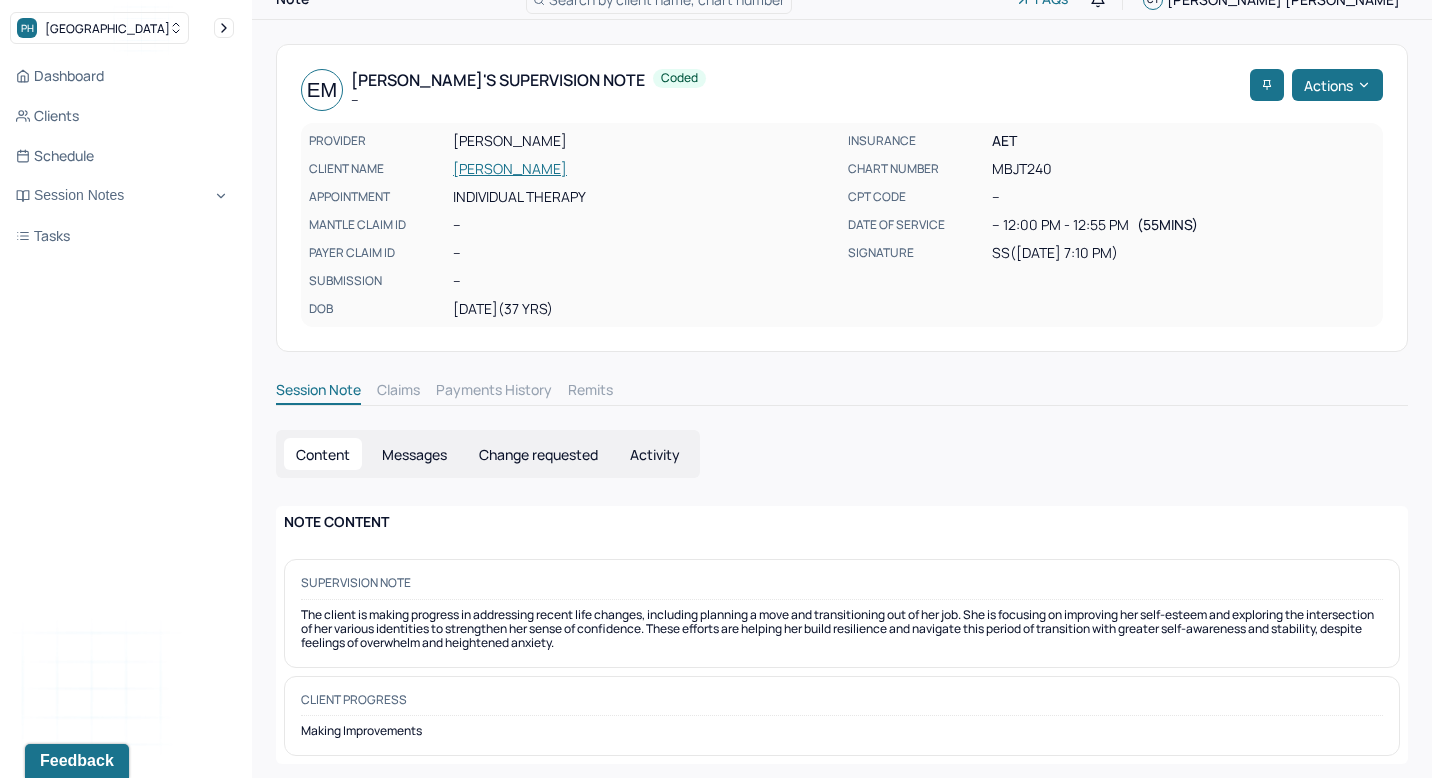 scroll, scrollTop: 64, scrollLeft: 0, axis: vertical 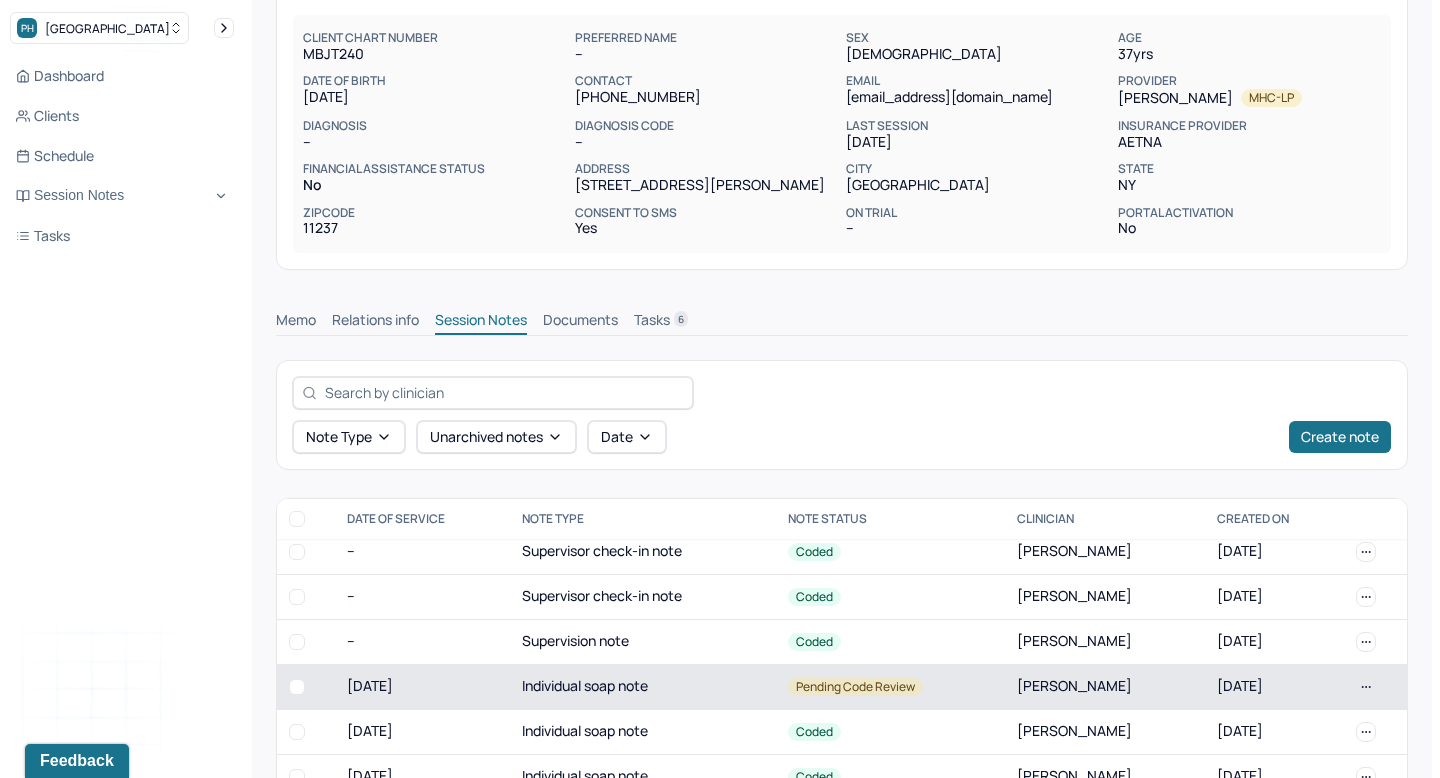 click on "Individual soap note" at bounding box center (642, 686) 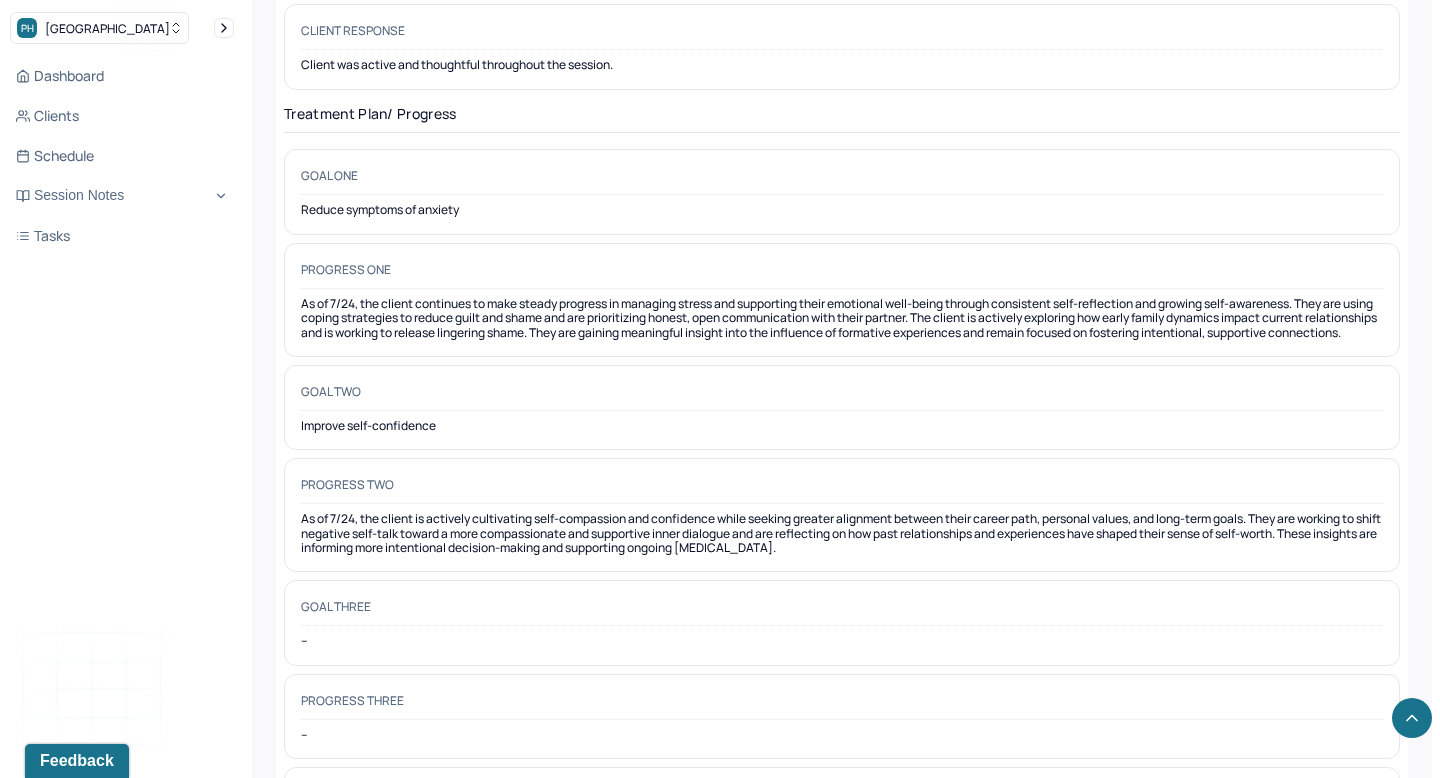 scroll, scrollTop: 2977, scrollLeft: 0, axis: vertical 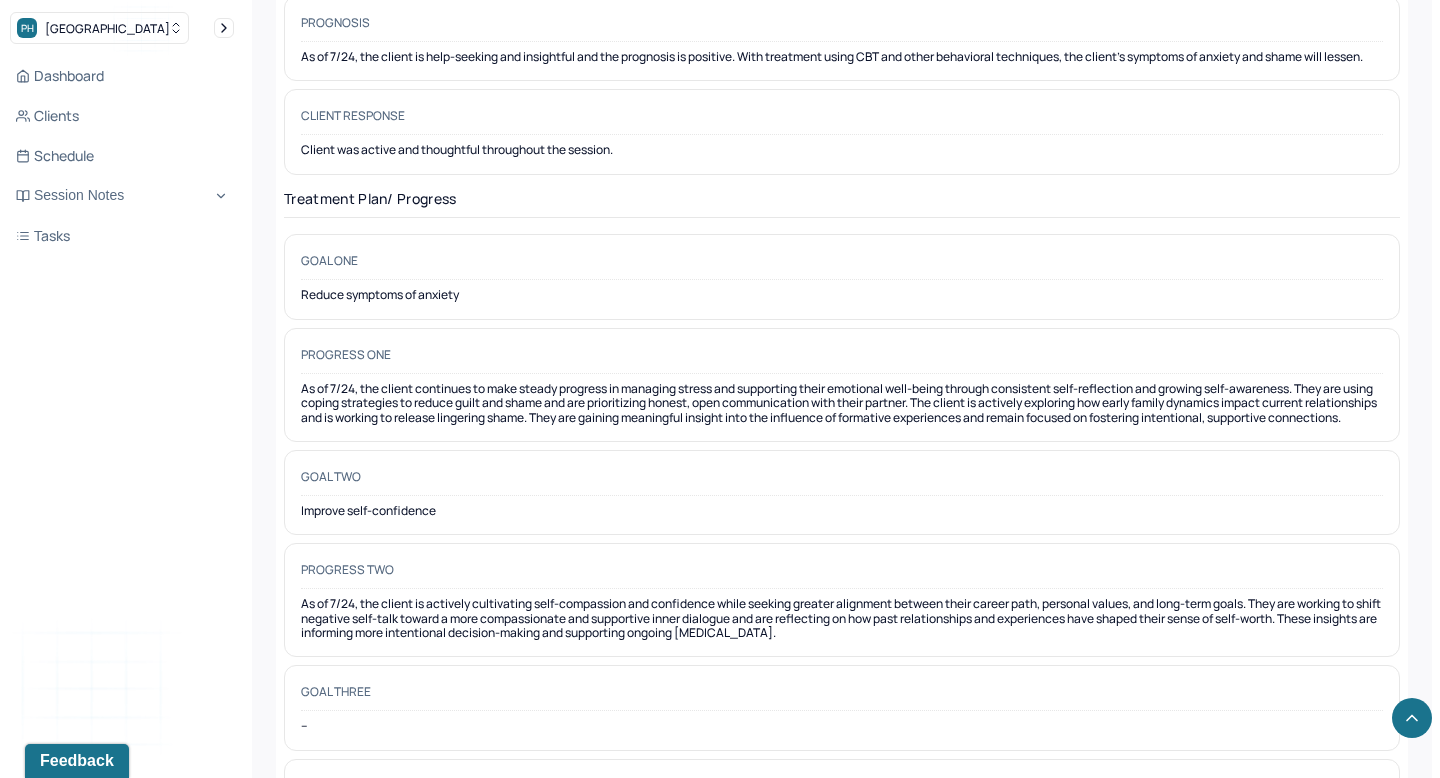 click on "As of 7/24, the client continues to make steady progress in managing stress and supporting their emotional well-being through consistent self-reflection and growing self-awareness. They are using coping strategies to reduce guilt and shame and are prioritizing honest, open communication with their partner. The client is actively exploring how early family dynamics impact current relationships and is working to release lingering shame. They are gaining meaningful insight into the influence of formative experiences and remain focused on fostering intentional, supportive connections." at bounding box center (842, 403) 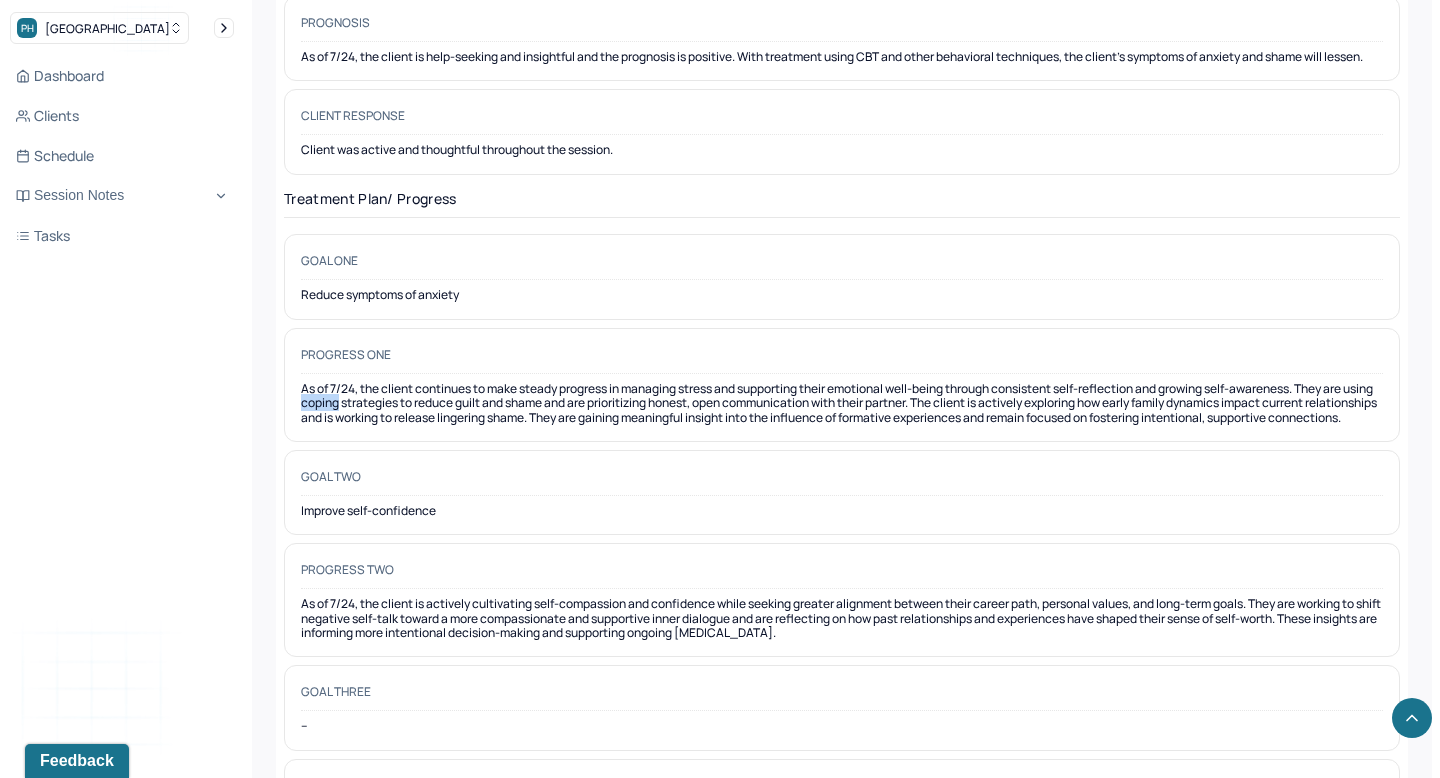 click on "As of 7/24, the client continues to make steady progress in managing stress and supporting their emotional well-being through consistent self-reflection and growing self-awareness. They are using coping strategies to reduce guilt and shame and are prioritizing honest, open communication with their partner. The client is actively exploring how early family dynamics impact current relationships and is working to release lingering shame. They are gaining meaningful insight into the influence of formative experiences and remain focused on fostering intentional, supportive connections." at bounding box center (842, 403) 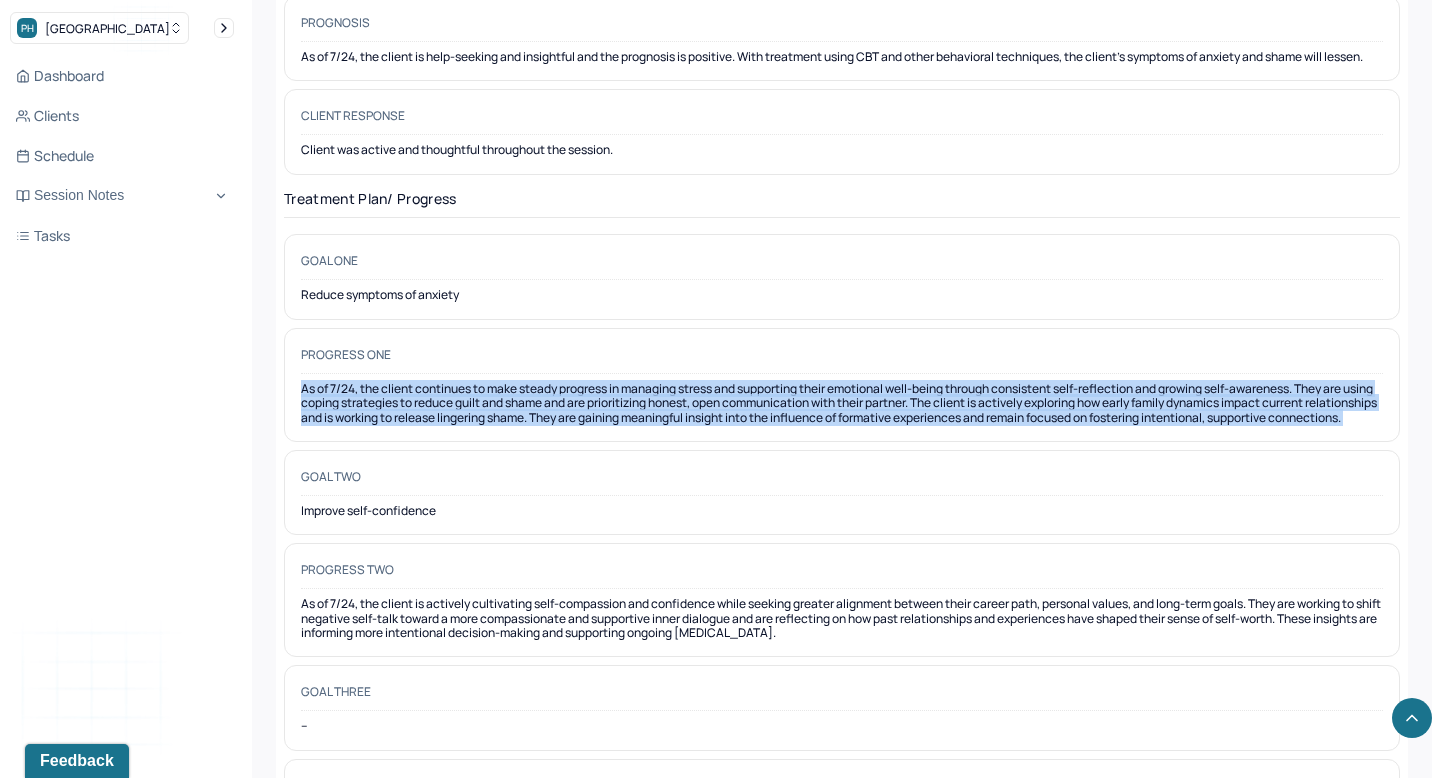 click on "As of 7/24, the client continues to make steady progress in managing stress and supporting their emotional well-being through consistent self-reflection and growing self-awareness. They are using coping strategies to reduce guilt and shame and are prioritizing honest, open communication with their partner. The client is actively exploring how early family dynamics impact current relationships and is working to release lingering shame. They are gaining meaningful insight into the influence of formative experiences and remain focused on fostering intentional, supportive connections." at bounding box center (842, 403) 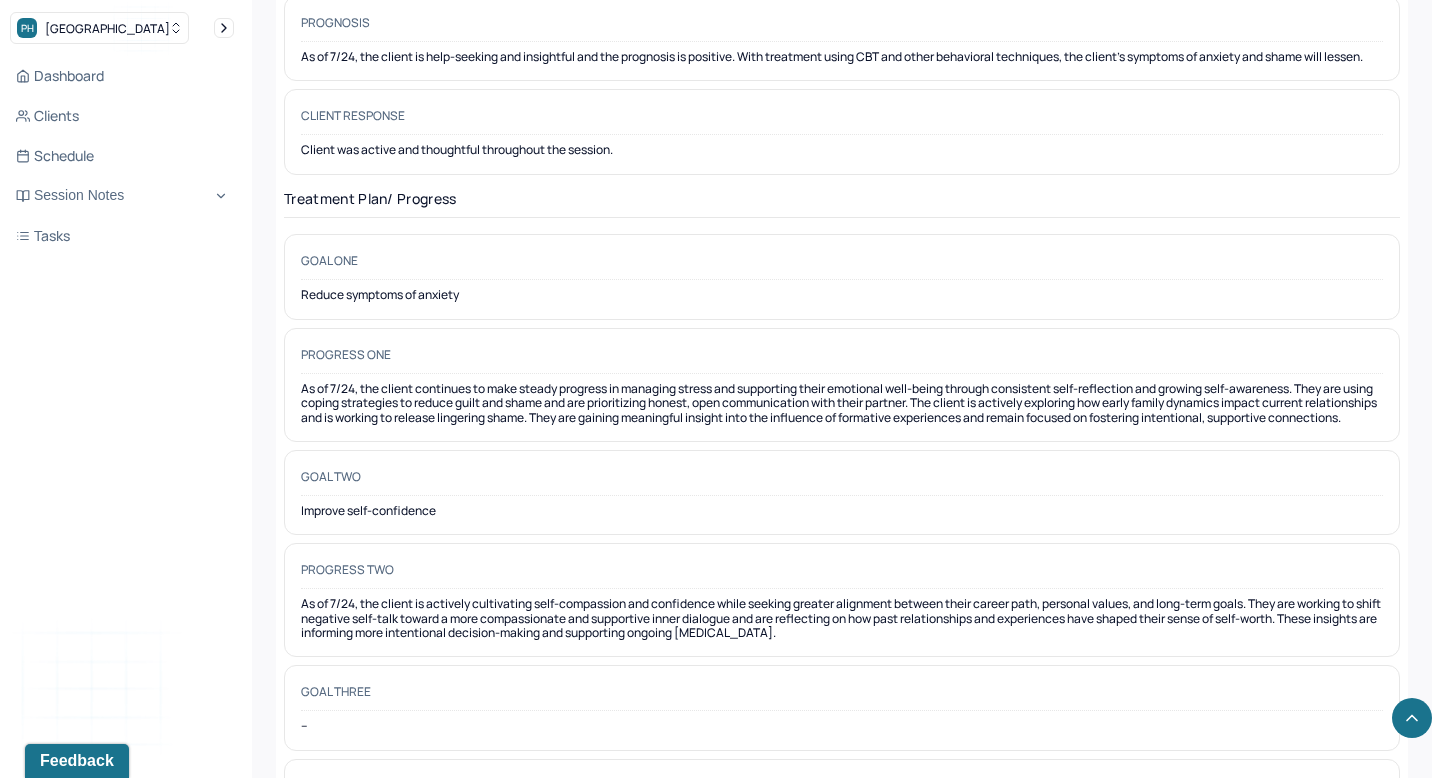 click on "As of 7/24, the client is actively cultivating self-compassion and confidence while seeking greater alignment between their career path, personal values, and long-term goals. They are working to shift negative self-talk toward a more compassionate and supportive inner dialogue and are reflecting on how past relationships and experiences have shaped their sense of self-worth. These insights are informing more intentional decision-making and supporting ongoing [MEDICAL_DATA]." at bounding box center [842, 618] 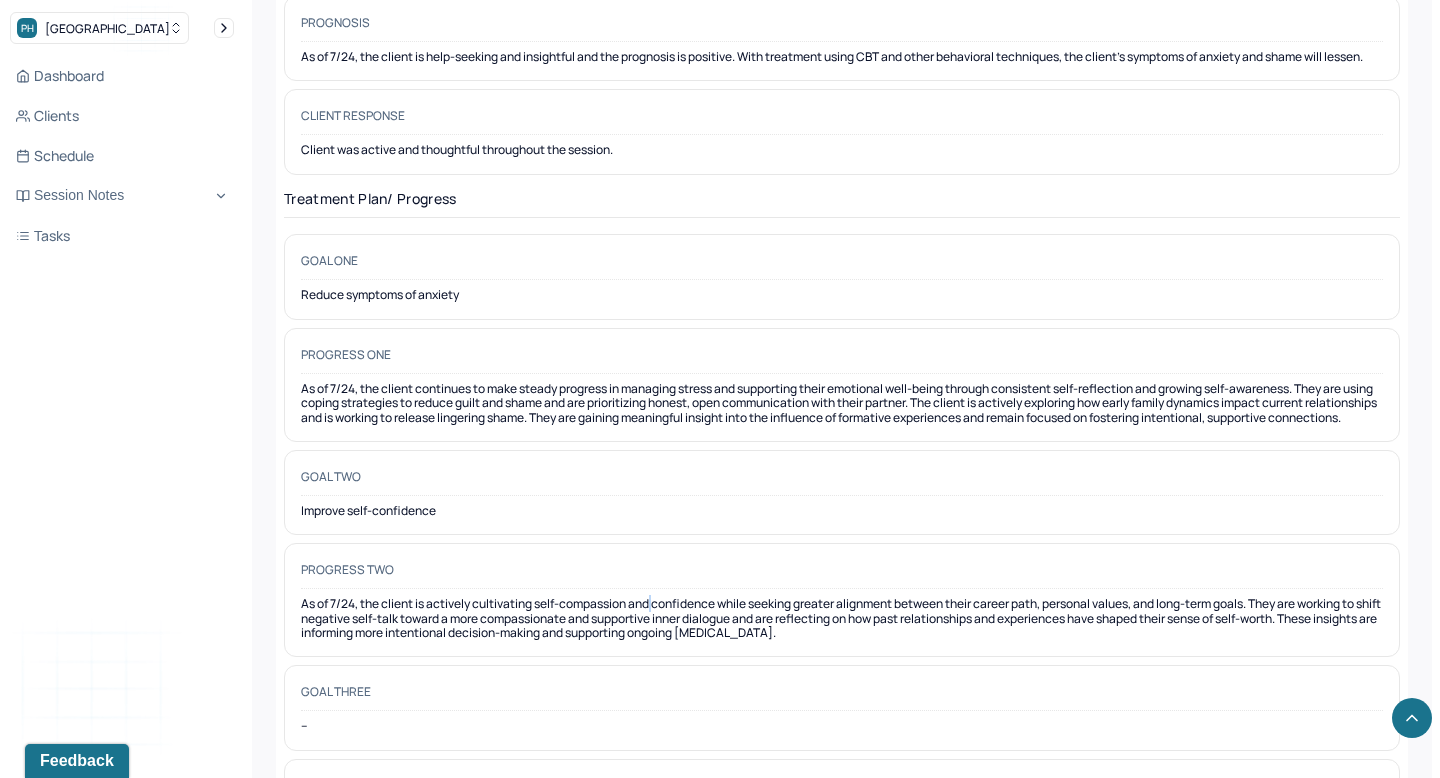click on "As of 7/24, the client is actively cultivating self-compassion and confidence while seeking greater alignment between their career path, personal values, and long-term goals. They are working to shift negative self-talk toward a more compassionate and supportive inner dialogue and are reflecting on how past relationships and experiences have shaped their sense of self-worth. These insights are informing more intentional decision-making and supporting ongoing [MEDICAL_DATA]." at bounding box center (842, 618) 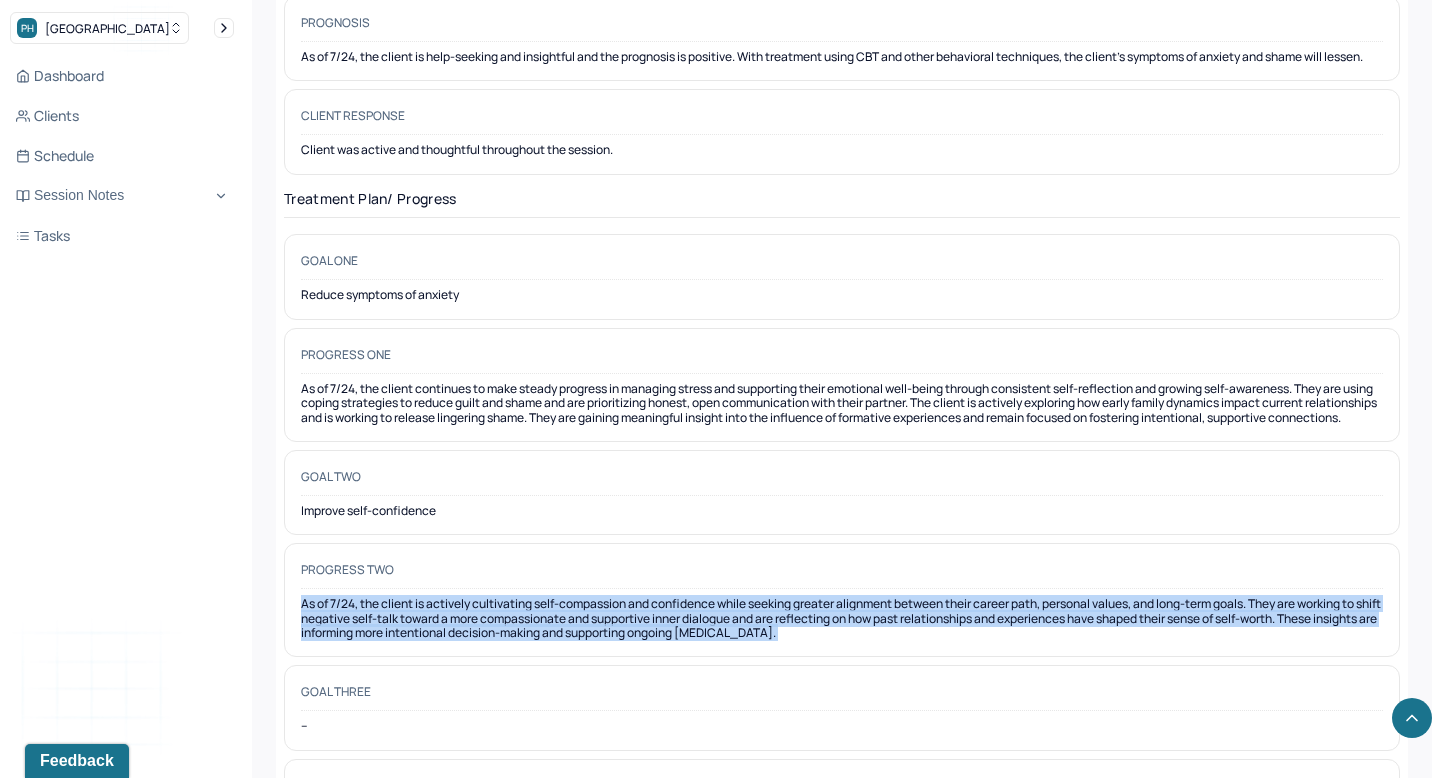 click on "As of 7/24, the client is actively cultivating self-compassion and confidence while seeking greater alignment between their career path, personal values, and long-term goals. They are working to shift negative self-talk toward a more compassionate and supportive inner dialogue and are reflecting on how past relationships and experiences have shaped their sense of self-worth. These insights are informing more intentional decision-making and supporting ongoing [MEDICAL_DATA]." at bounding box center [842, 618] 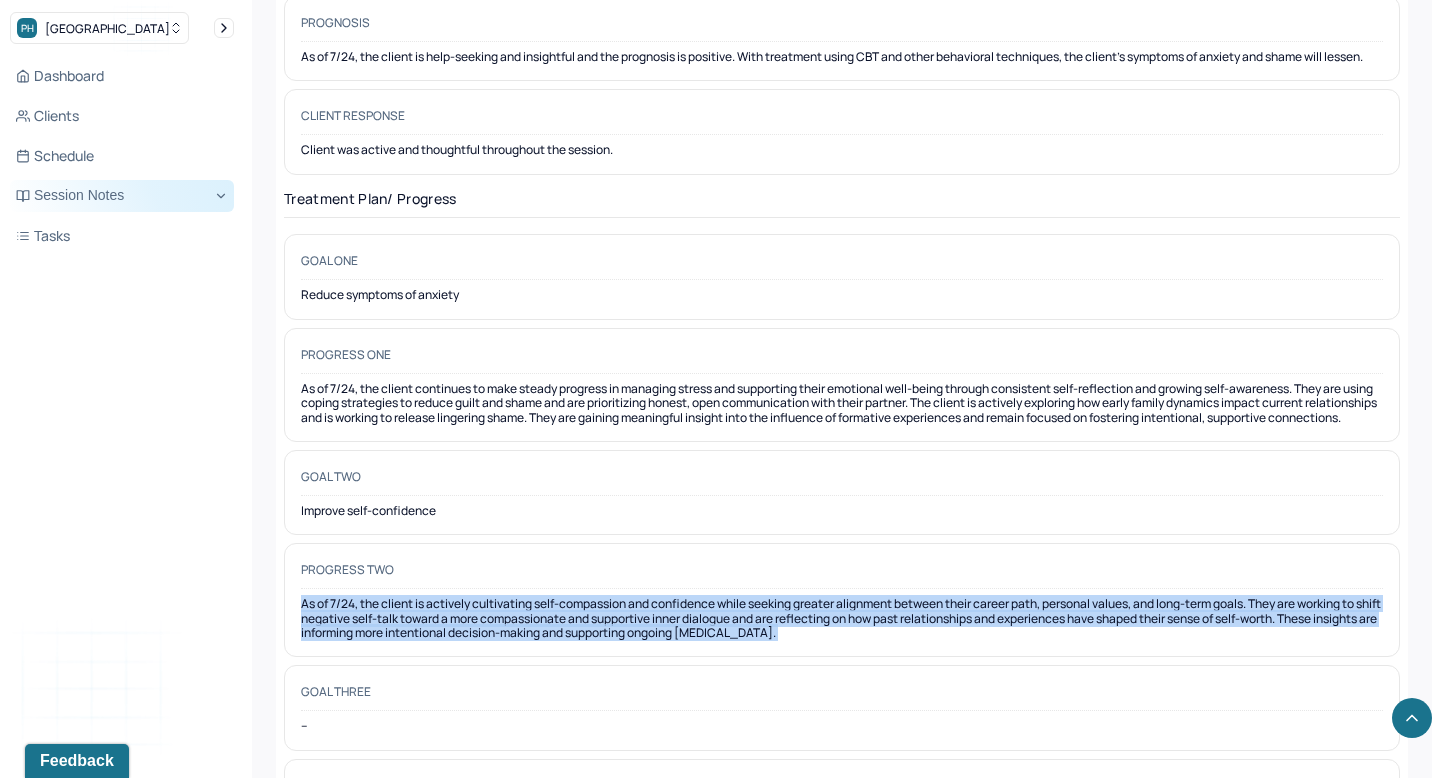 click on "Session Notes" at bounding box center [122, 196] 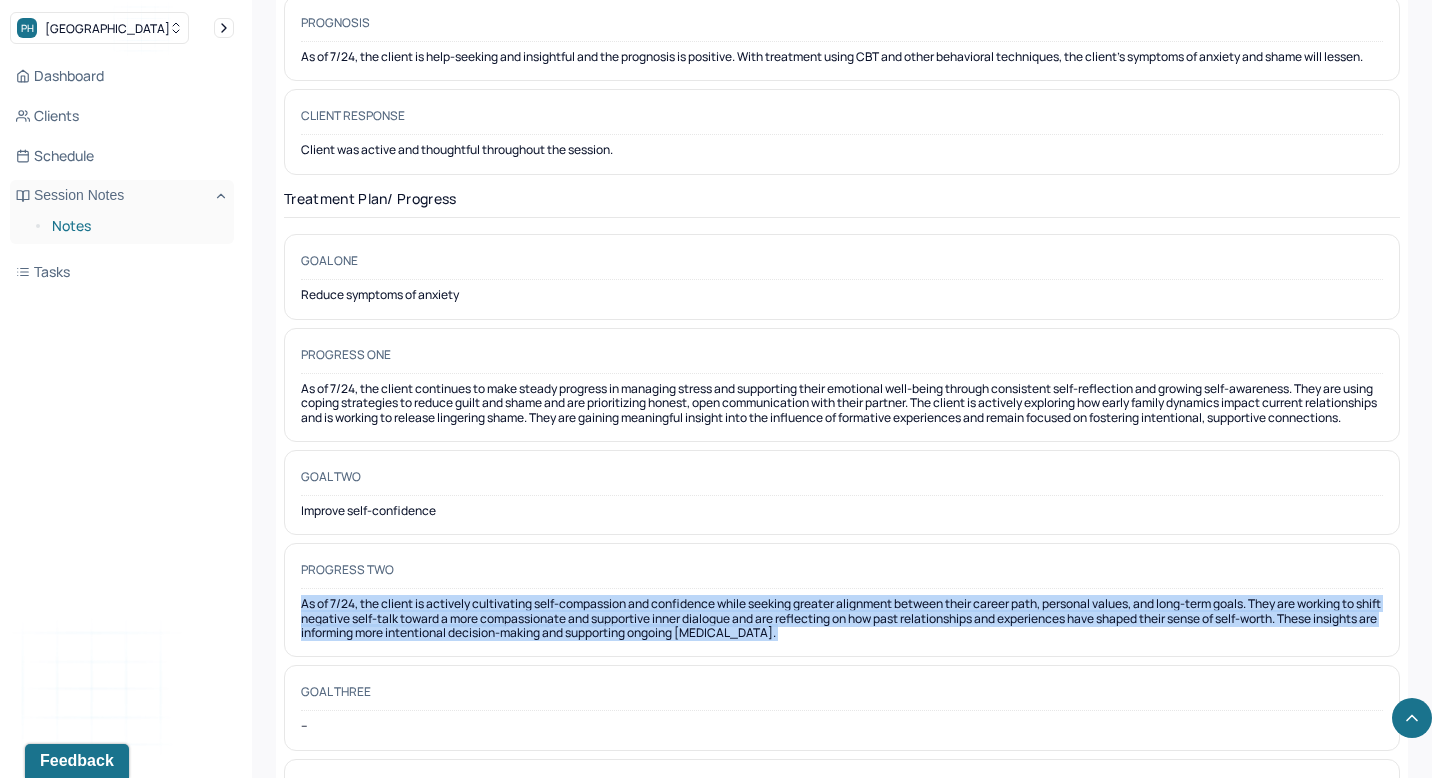 click on "Notes" at bounding box center (135, 226) 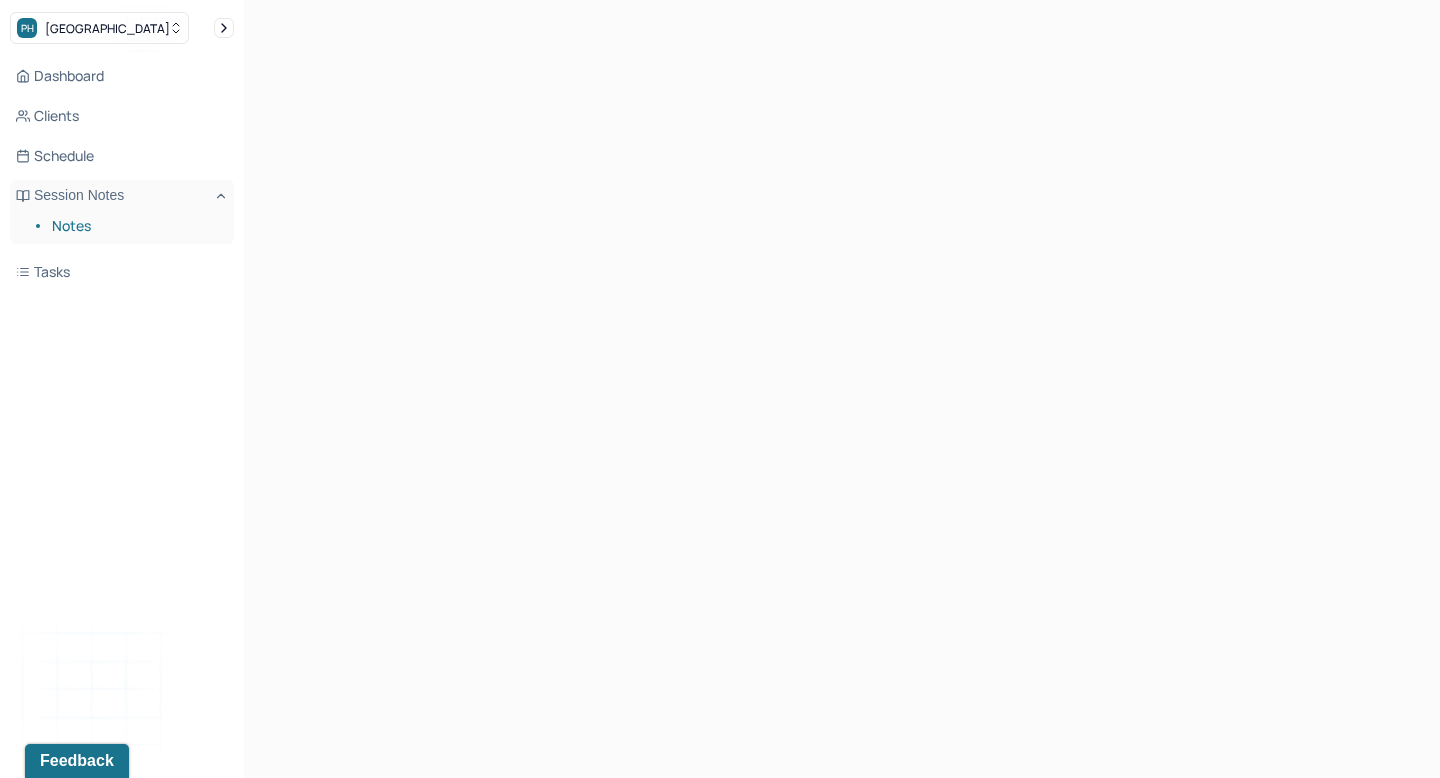 scroll, scrollTop: 0, scrollLeft: 0, axis: both 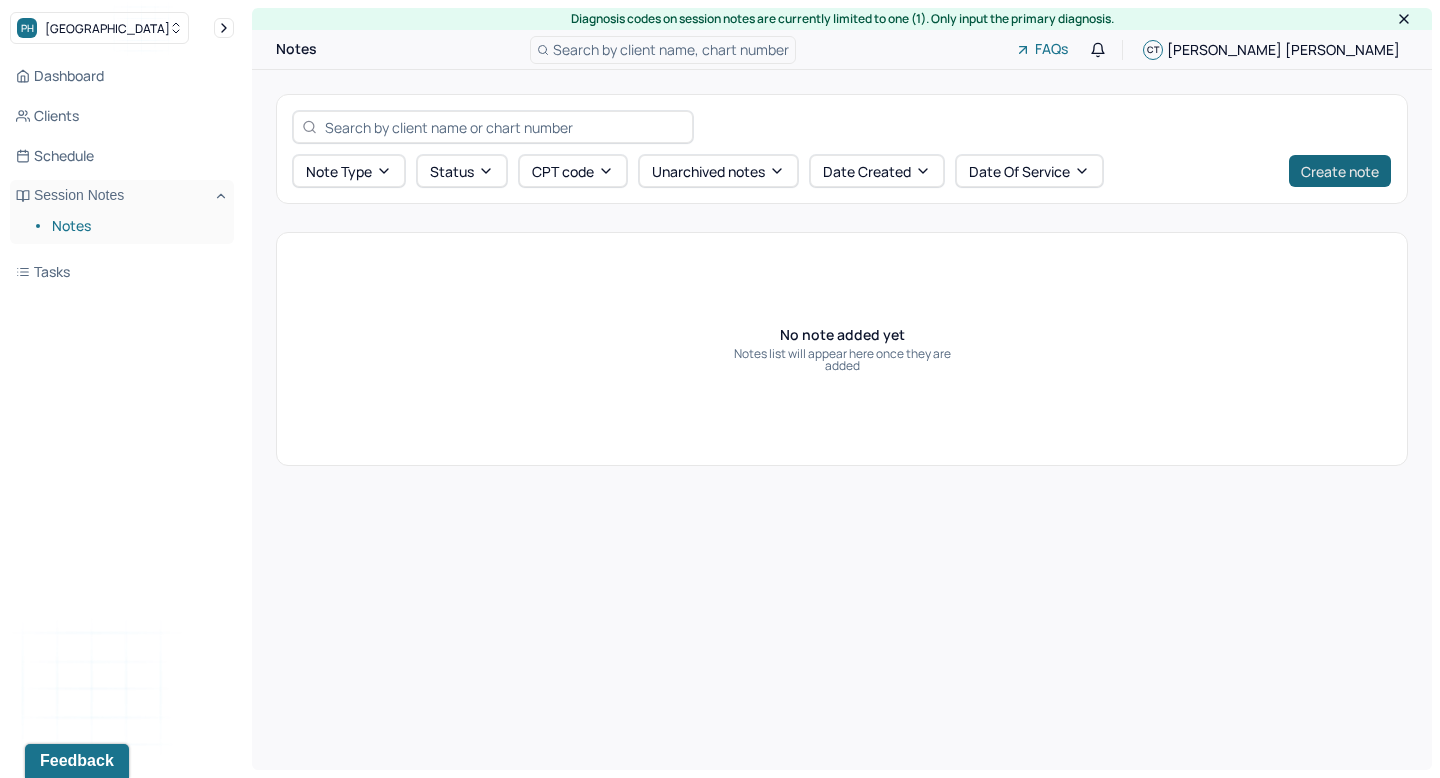 click on "Create note" at bounding box center [1340, 171] 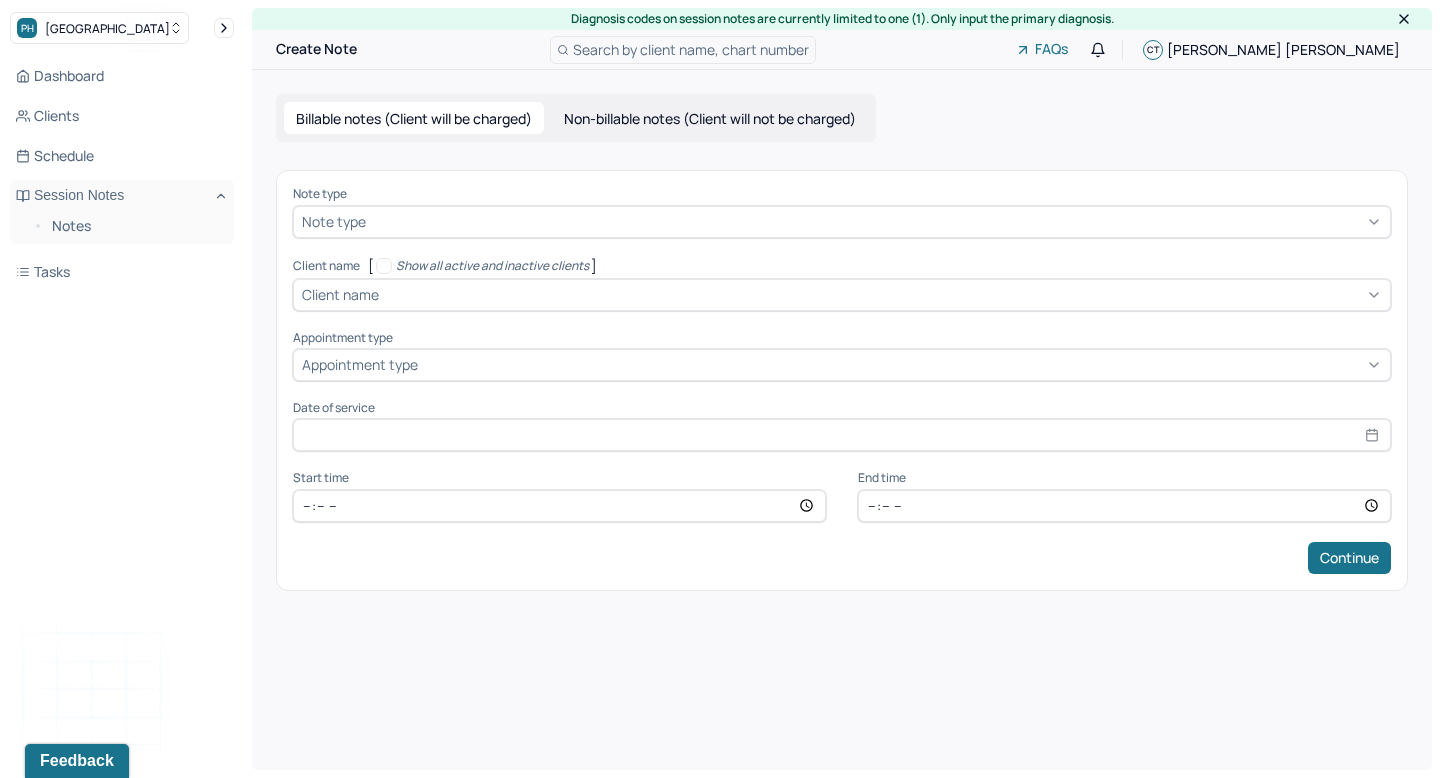 click on "Note type Note type Client name [ Show all active and inactive clients ] Client name Appointment type Appointment type Date of service Start time End time Continue" at bounding box center [842, 380] 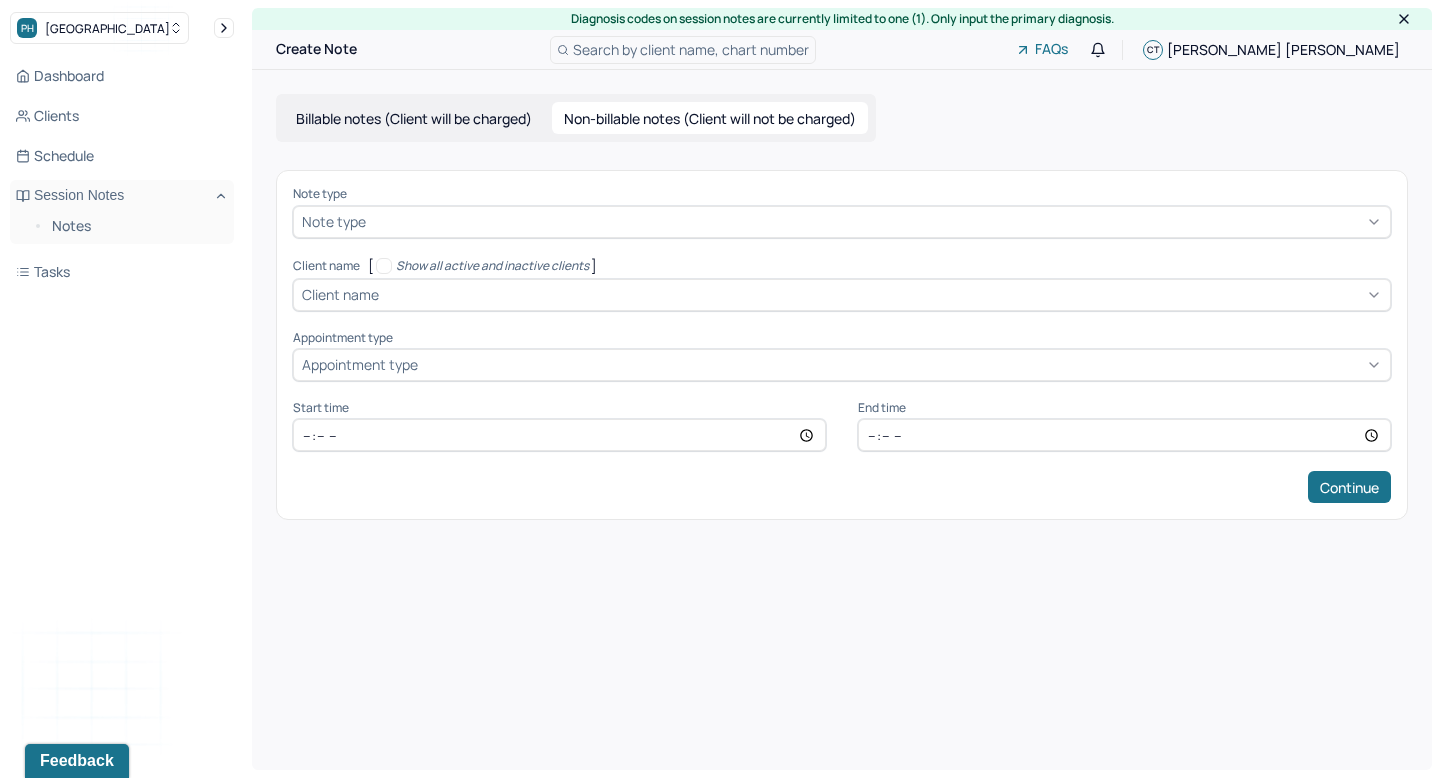click on "Note type" at bounding box center [842, 194] 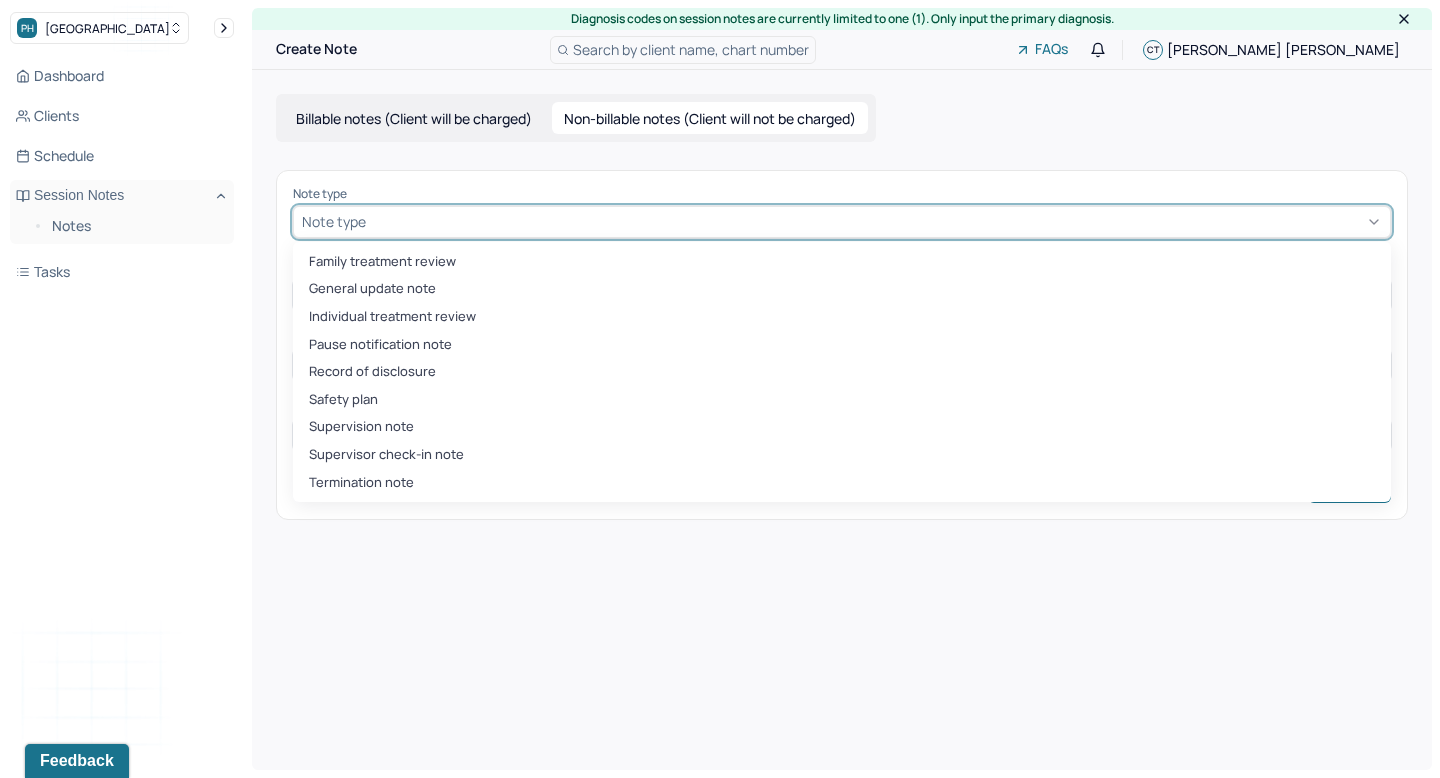 click at bounding box center [876, 221] 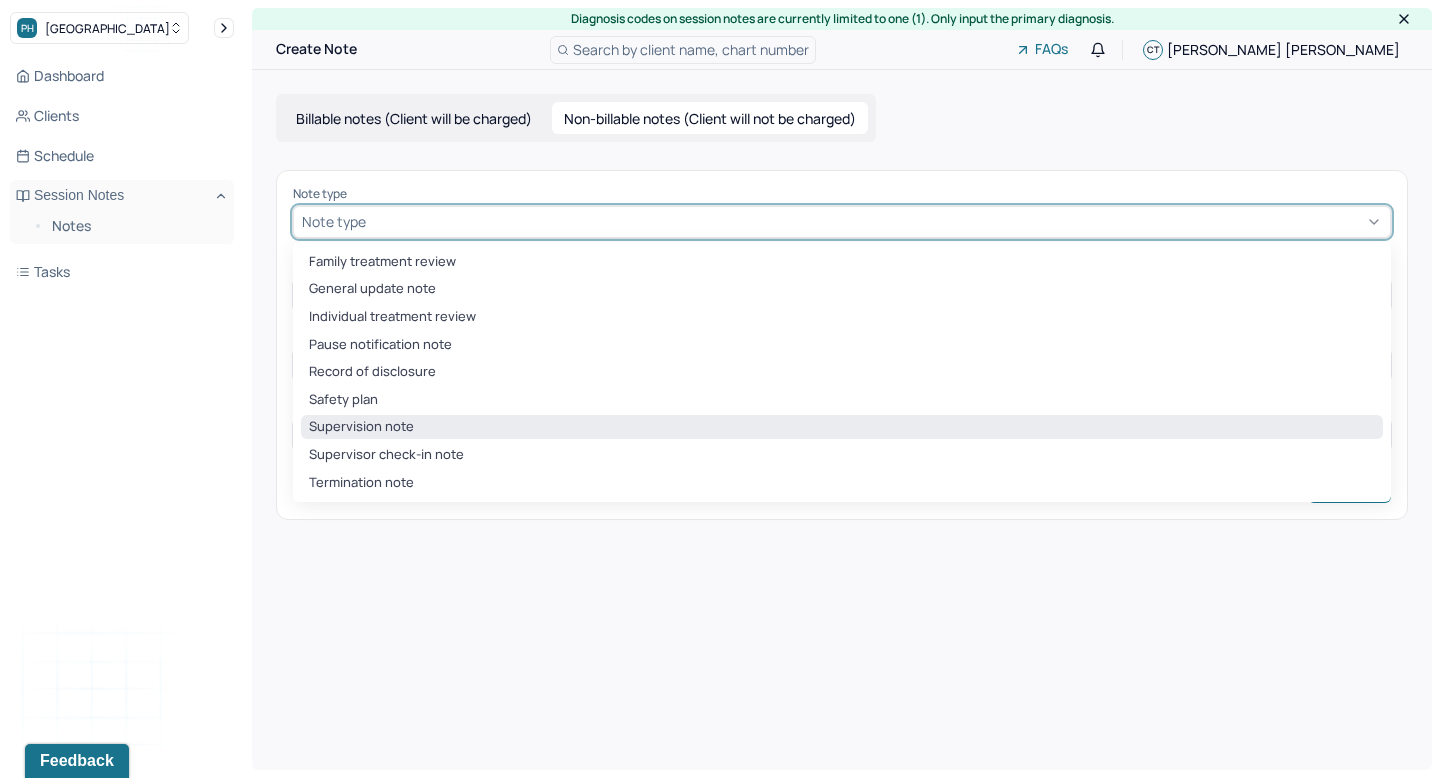 click on "Supervision note" at bounding box center (842, 427) 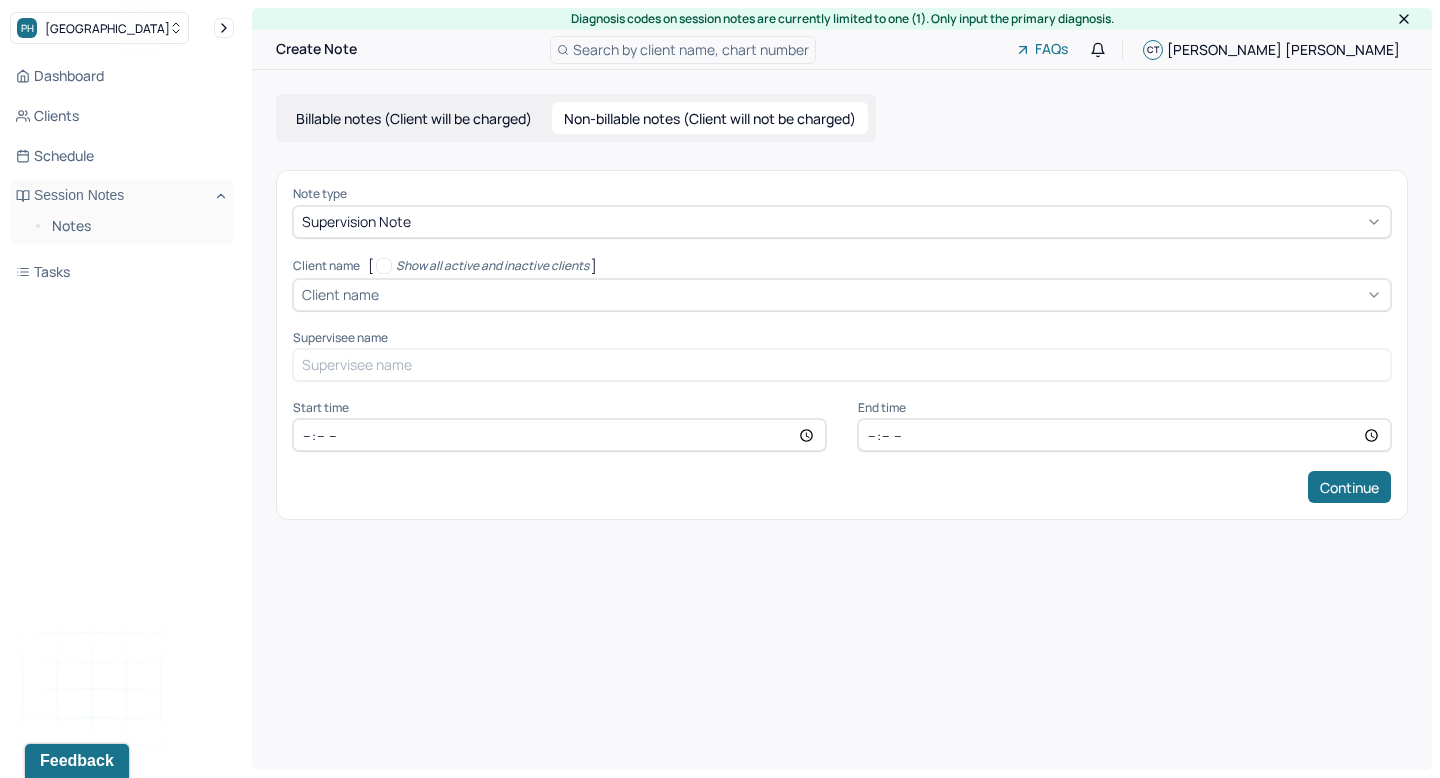 click on "Note type Supervision note Client name [ Show all active and inactive clients ] Client name Supervisee name Appointment type Appointment type Start time End time Continue" at bounding box center [842, 345] 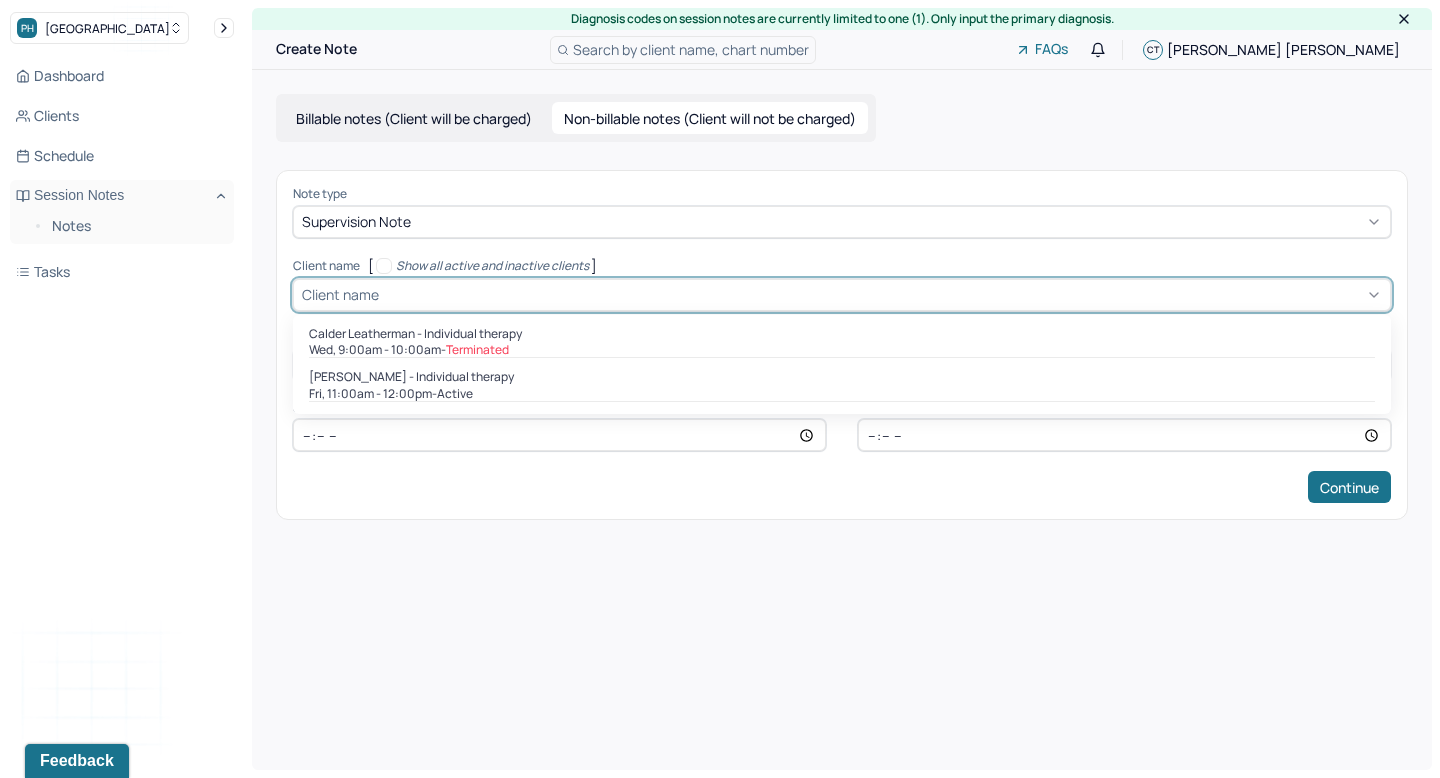 click at bounding box center [882, 294] 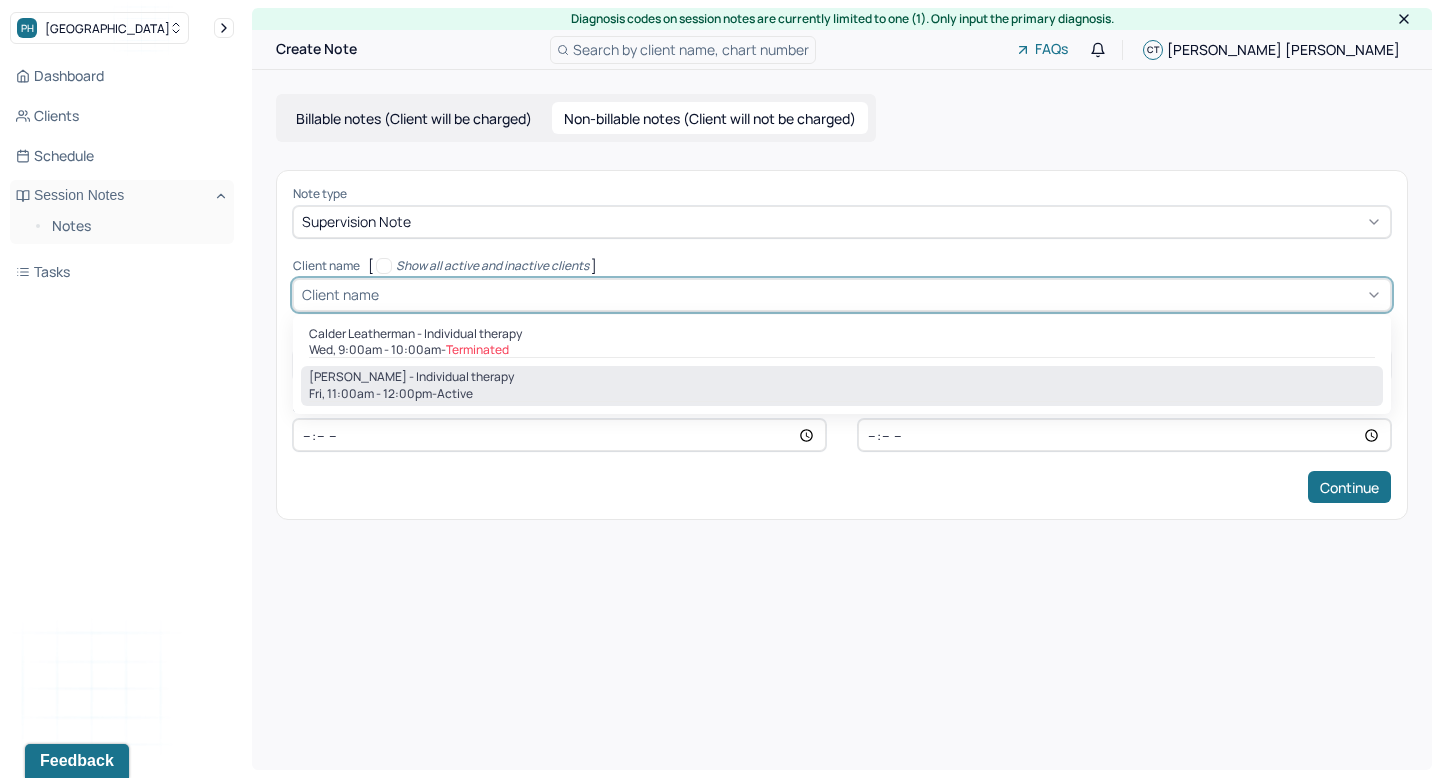 click on "[PERSON_NAME] - Individual therapy Fri, 11:00am - 12:00pm  -  active" at bounding box center [842, 386] 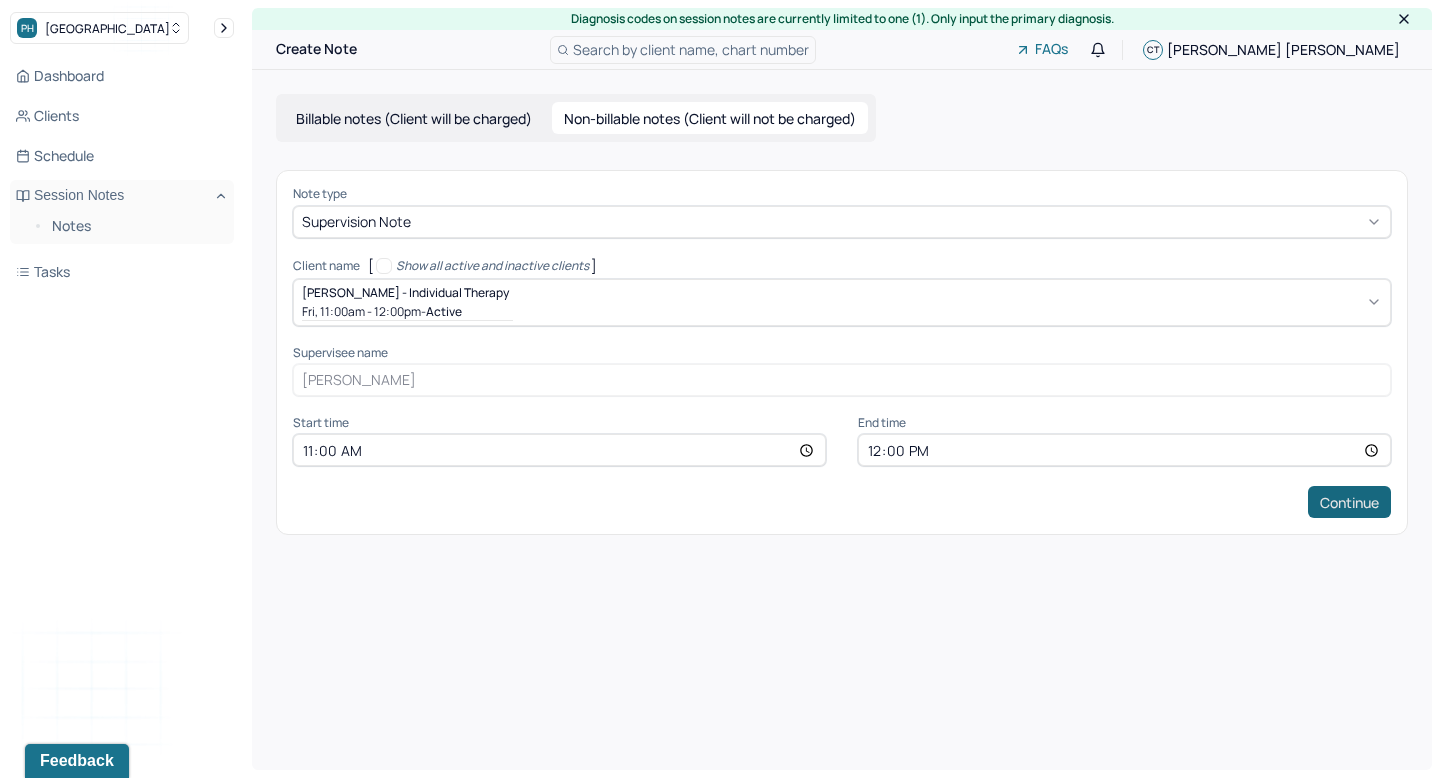 click on "Continue" at bounding box center [1349, 502] 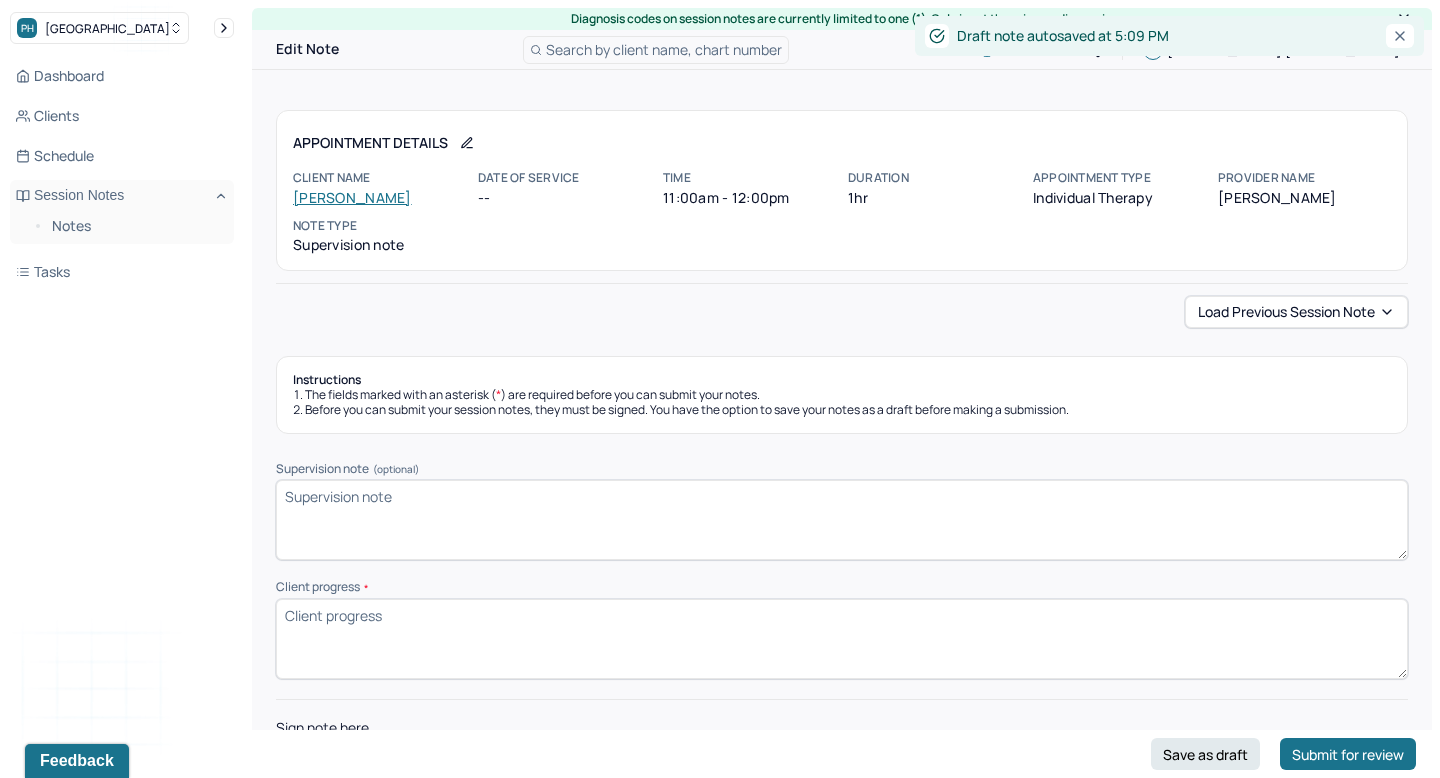 click on "Supervision note (optional)" at bounding box center (842, 520) 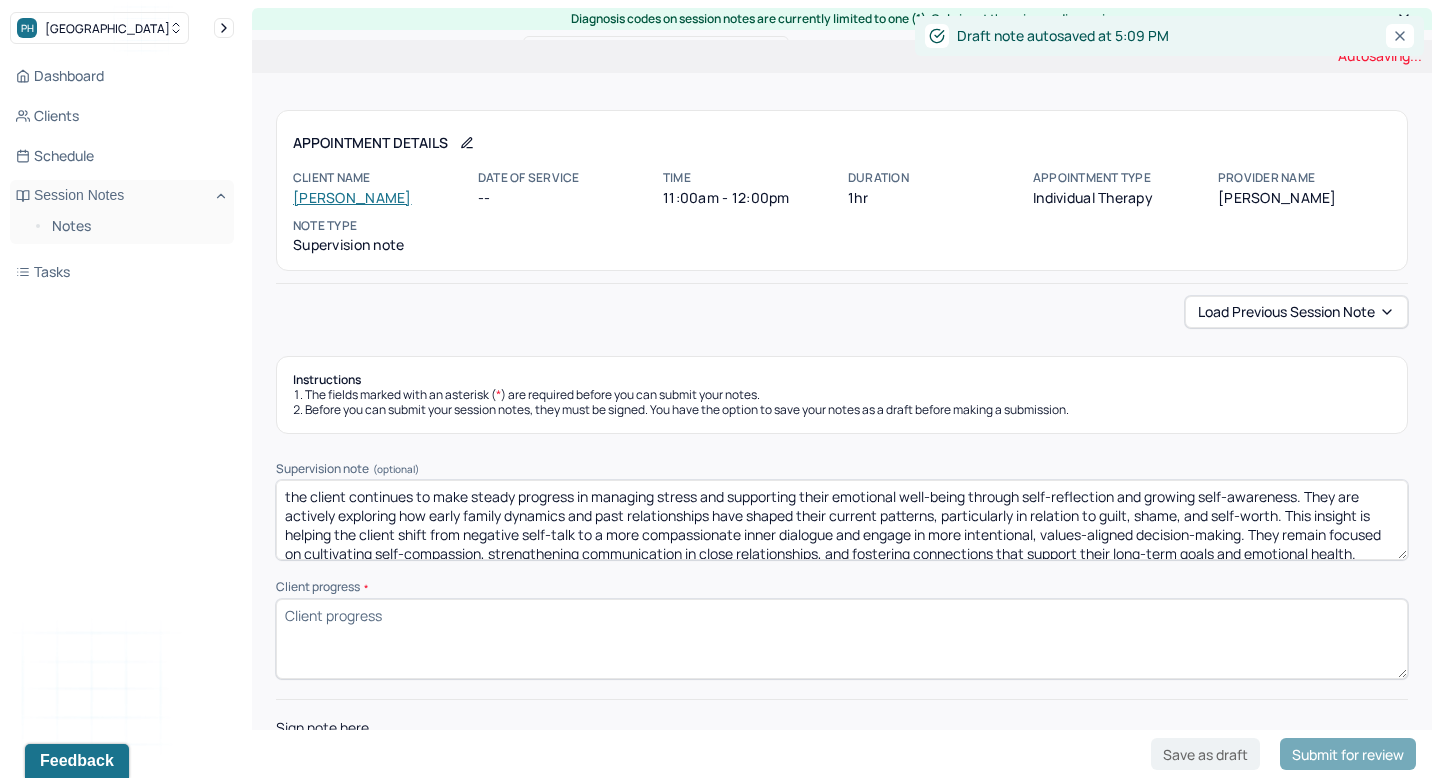 scroll, scrollTop: 212, scrollLeft: 0, axis: vertical 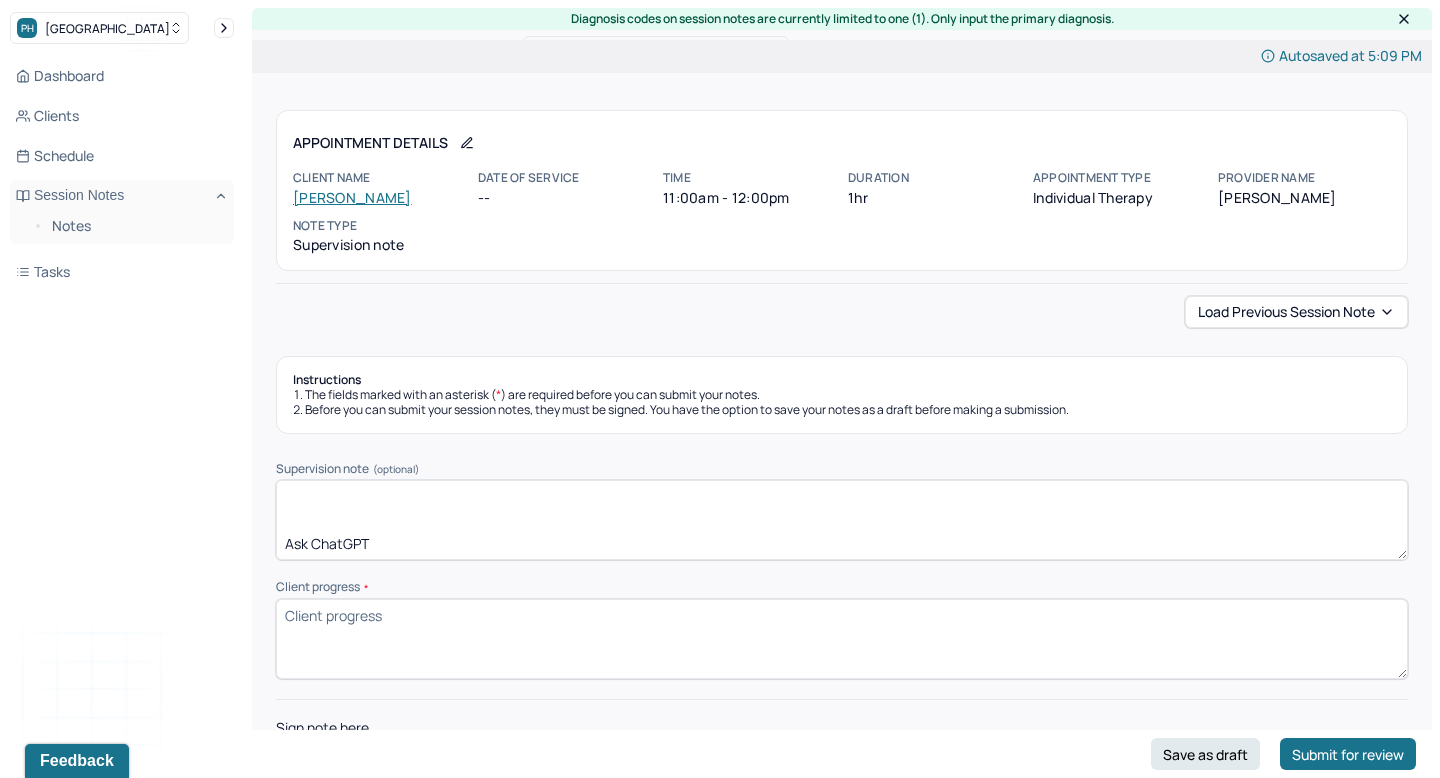 drag, startPoint x: 371, startPoint y: 532, endPoint x: 356, endPoint y: 497, distance: 38.078865 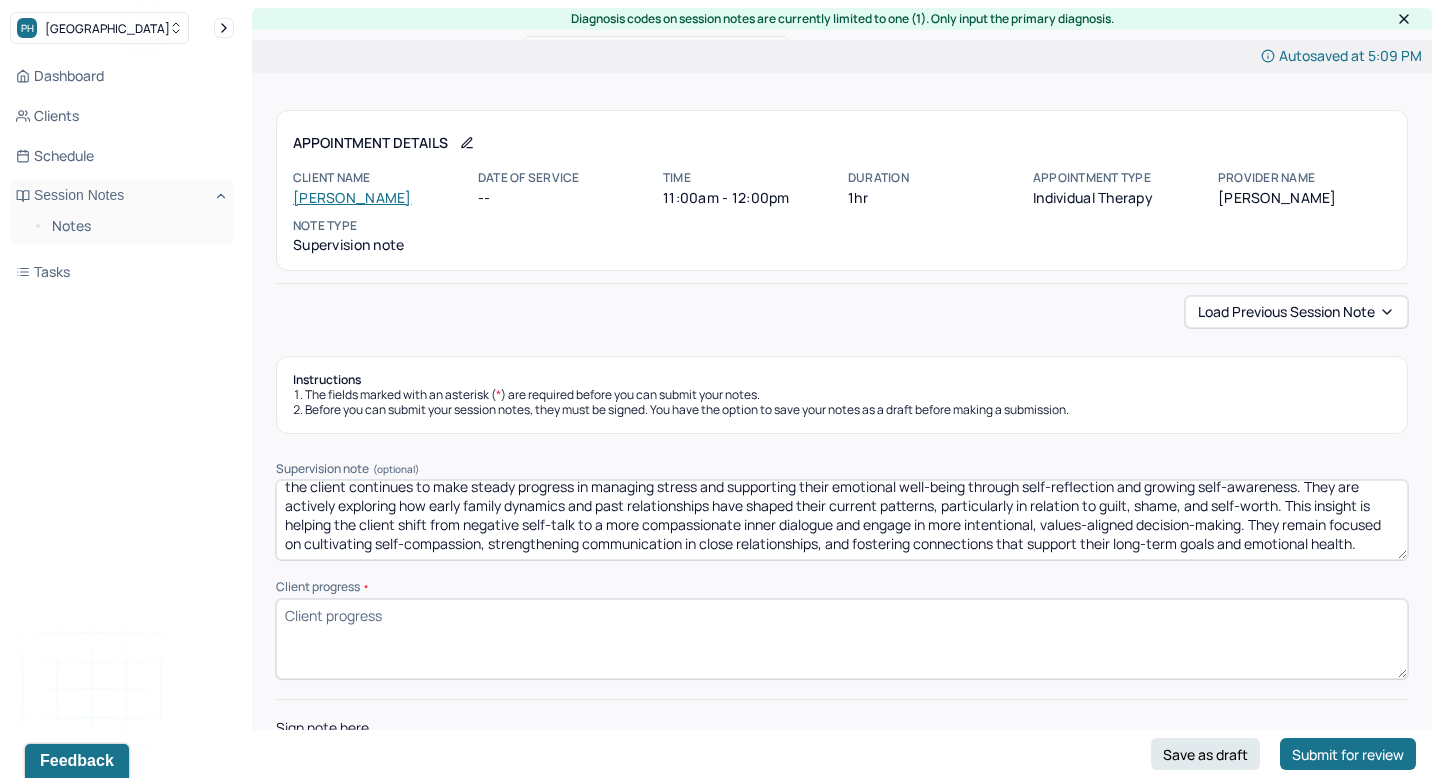 scroll, scrollTop: 28, scrollLeft: 0, axis: vertical 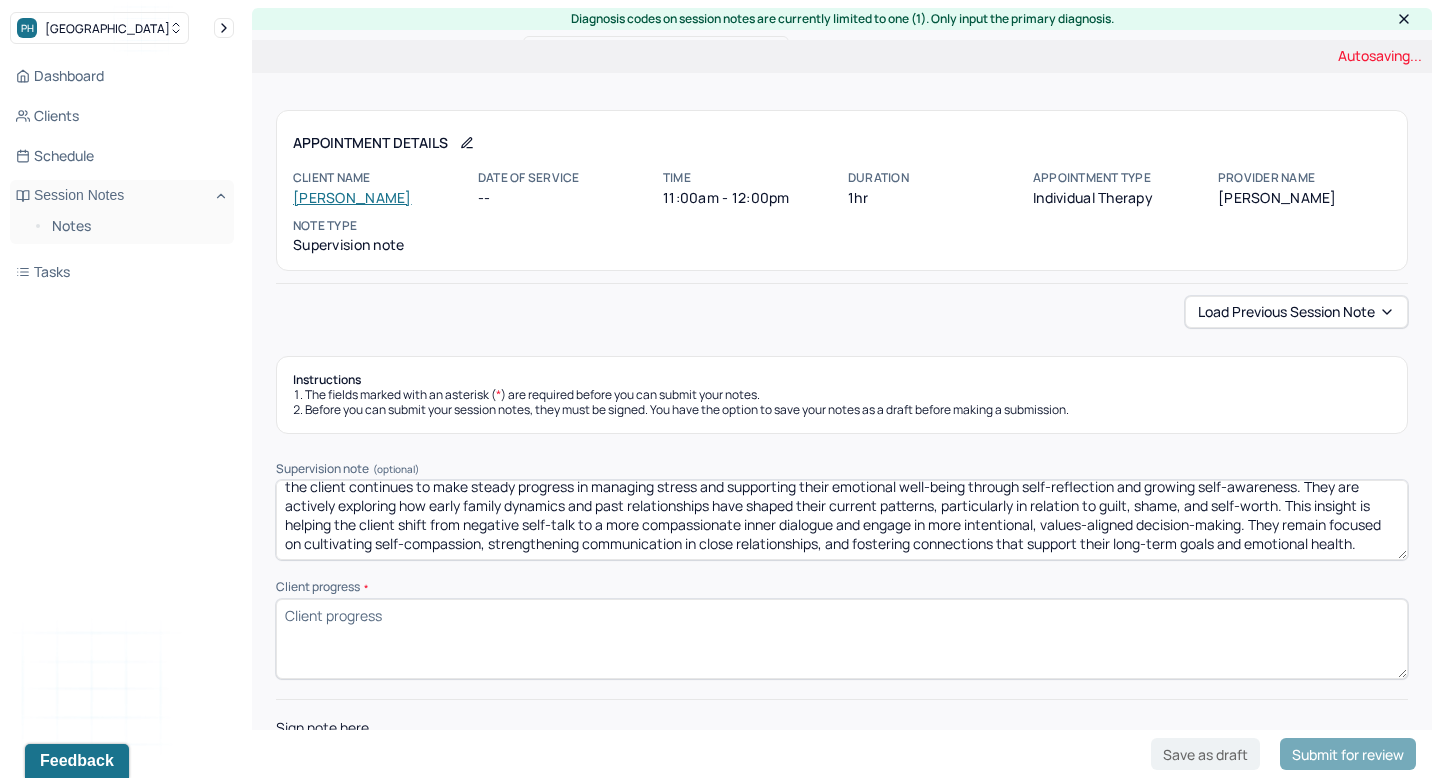 type on "the client continues to make steady progress in managing stress and supporting their emotional well-being through self-reflection and growing self-awareness. They are actively exploring how early family dynamics and past relationships have shaped their current patterns, particularly in relation to guilt, shame, and self-worth. This insight is helping the client shift from negative self-talk to a more compassionate inner dialogue and engage in more intentional, values-aligned decision-making. They remain focused on cultivating self-compassion, strengthening communication in close relationships, and fostering connections that support their long-term goals and emotional health." 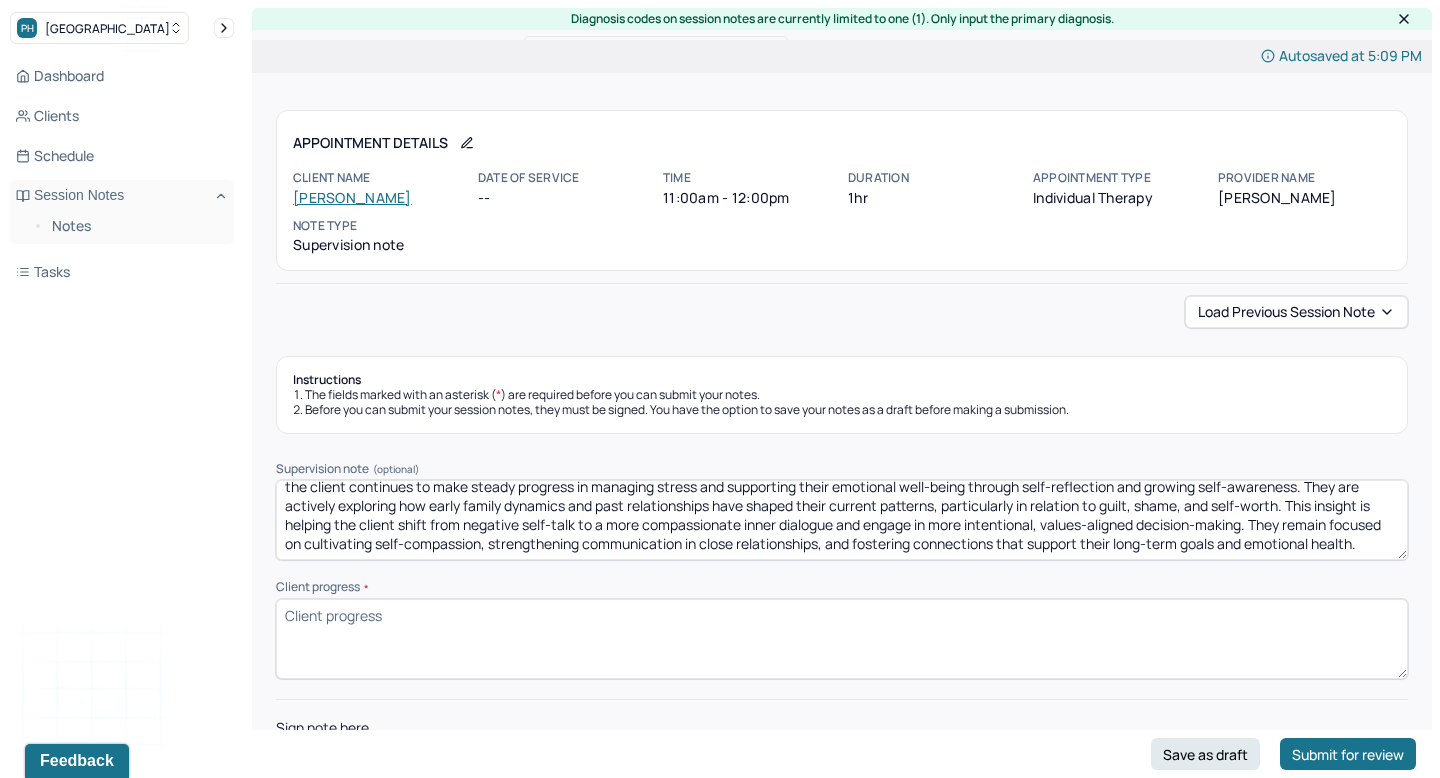 click on "Sign note here Provider's Initials *" at bounding box center (842, 749) 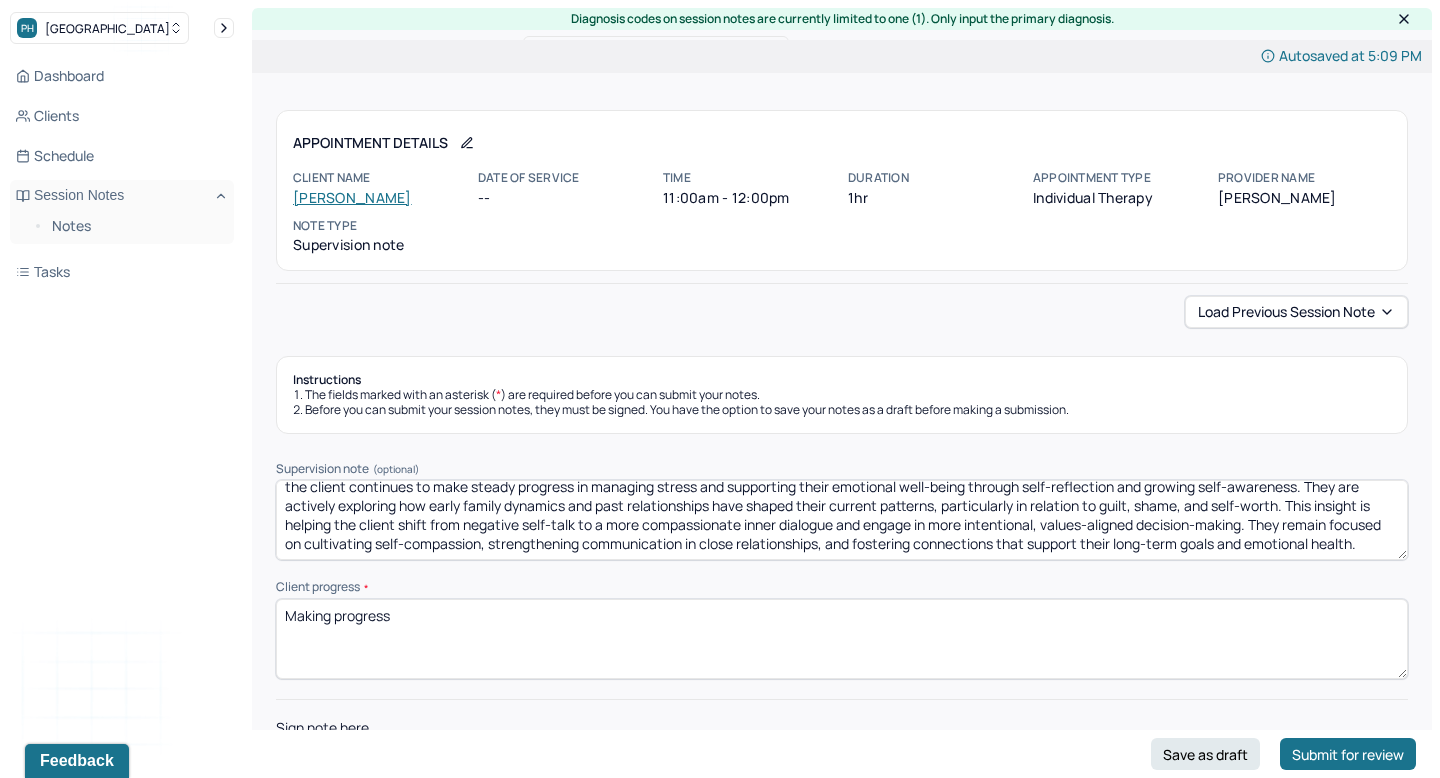 scroll, scrollTop: 95, scrollLeft: 0, axis: vertical 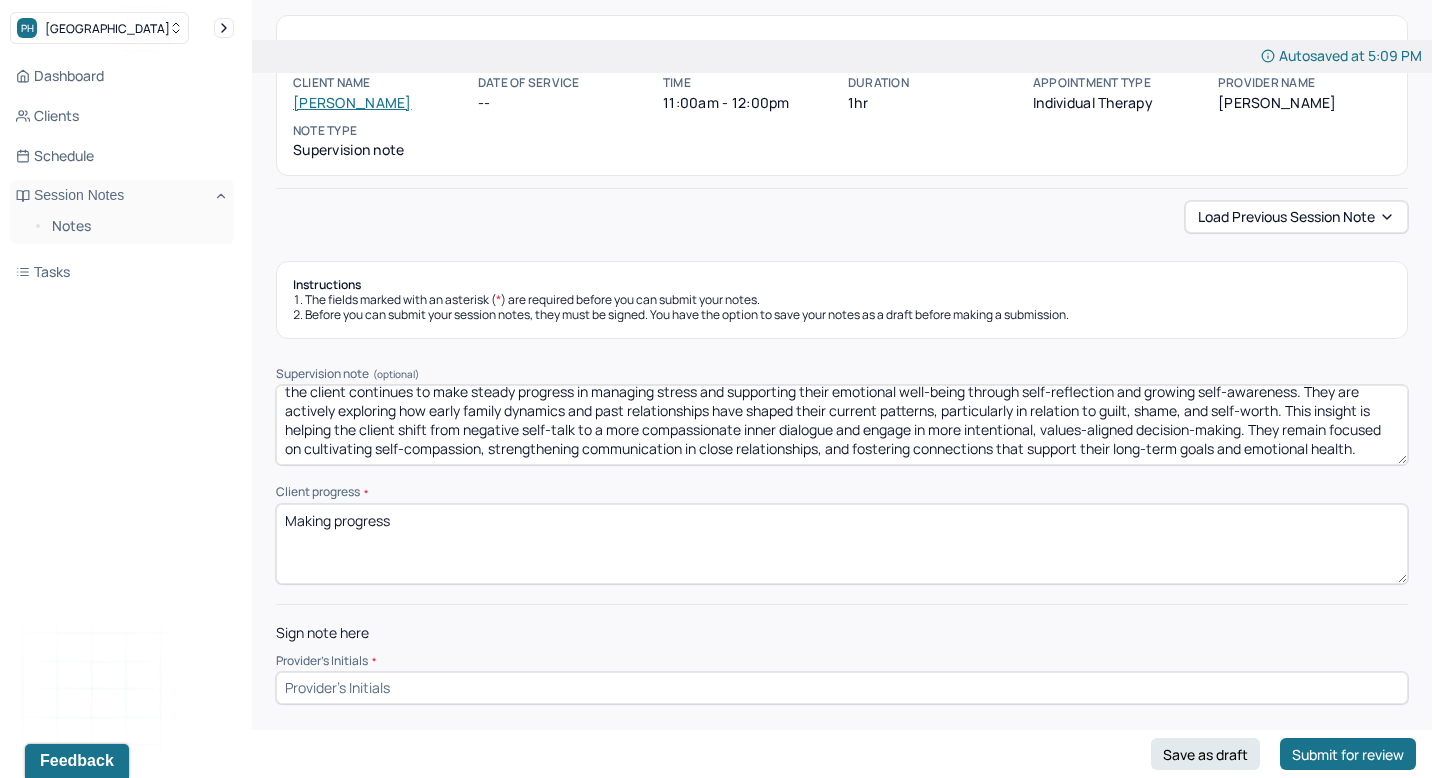 type on "Making progress" 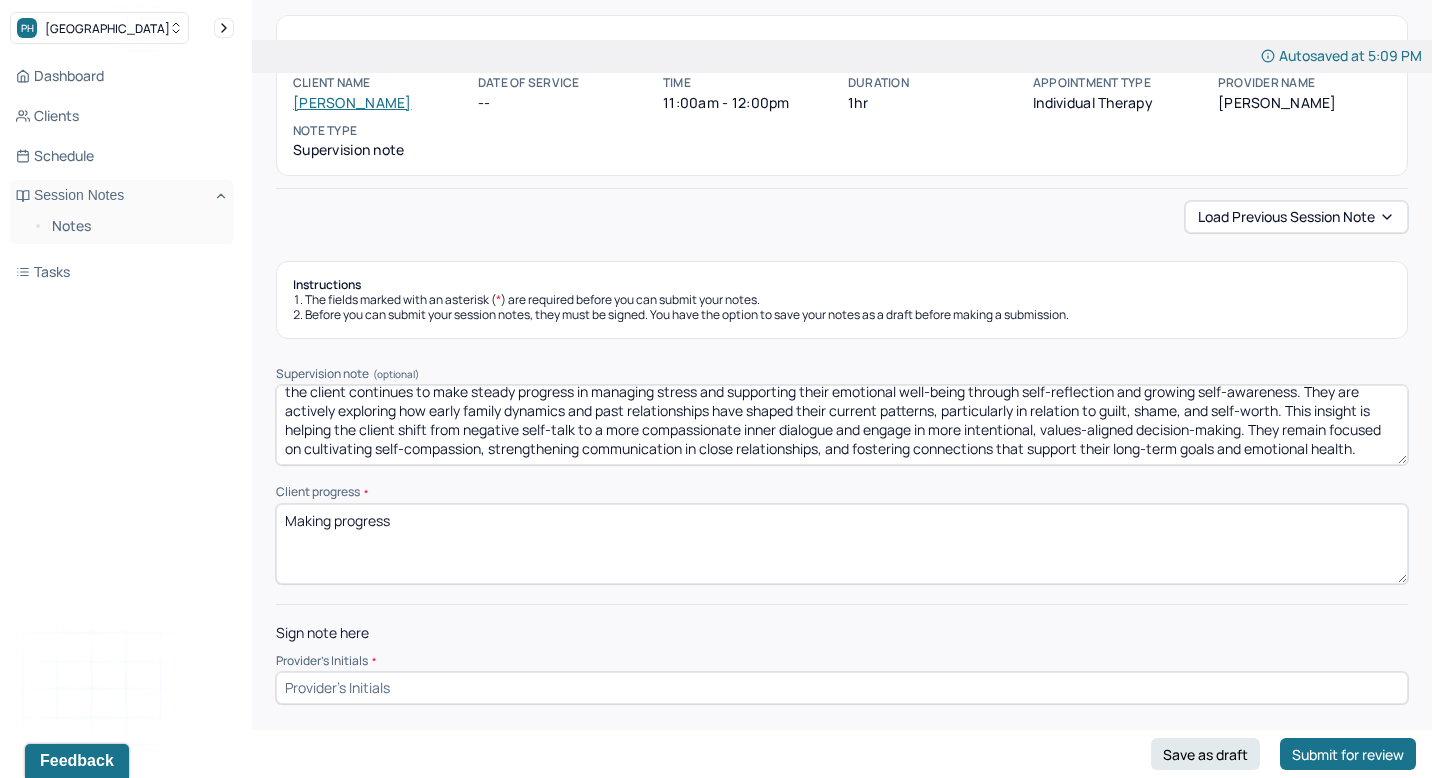 click at bounding box center [842, 688] 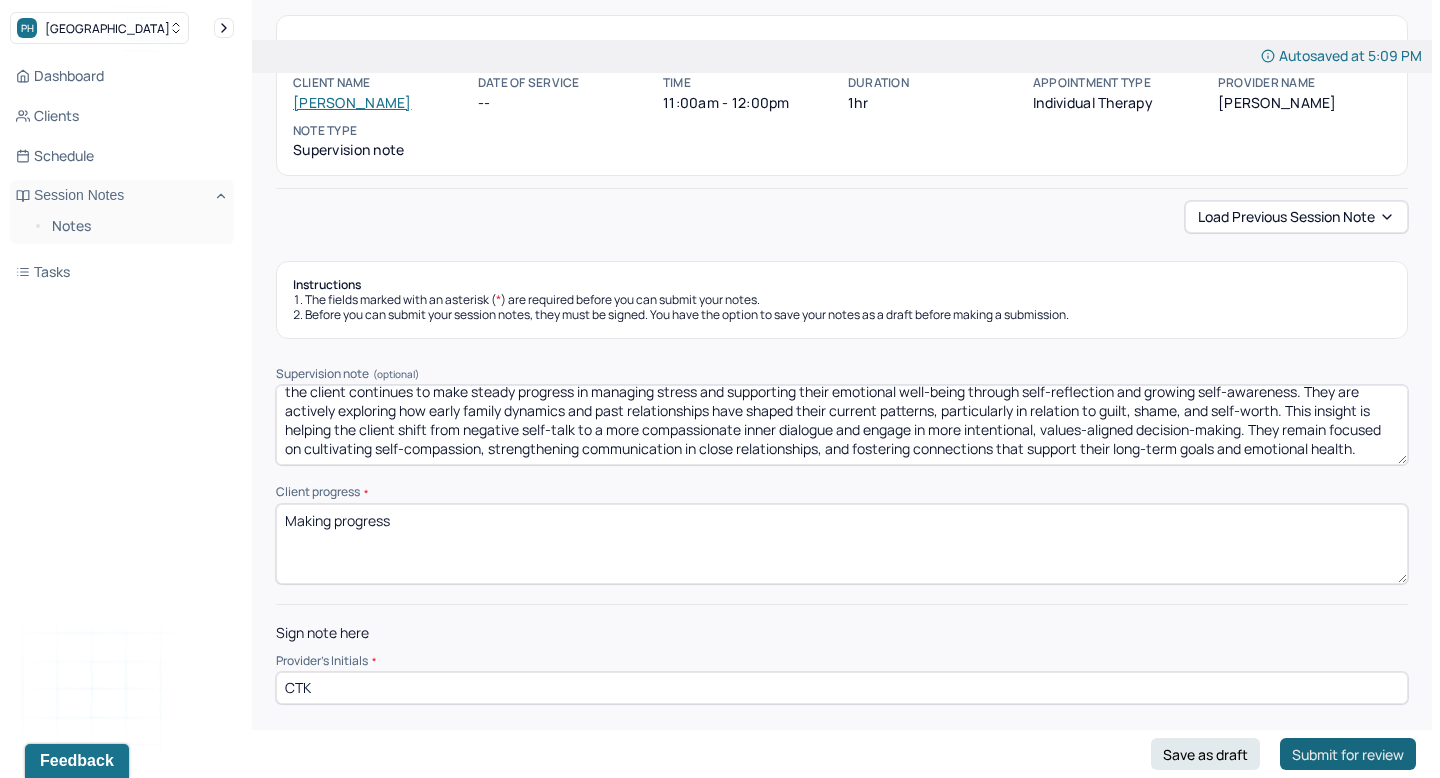type on "CTK" 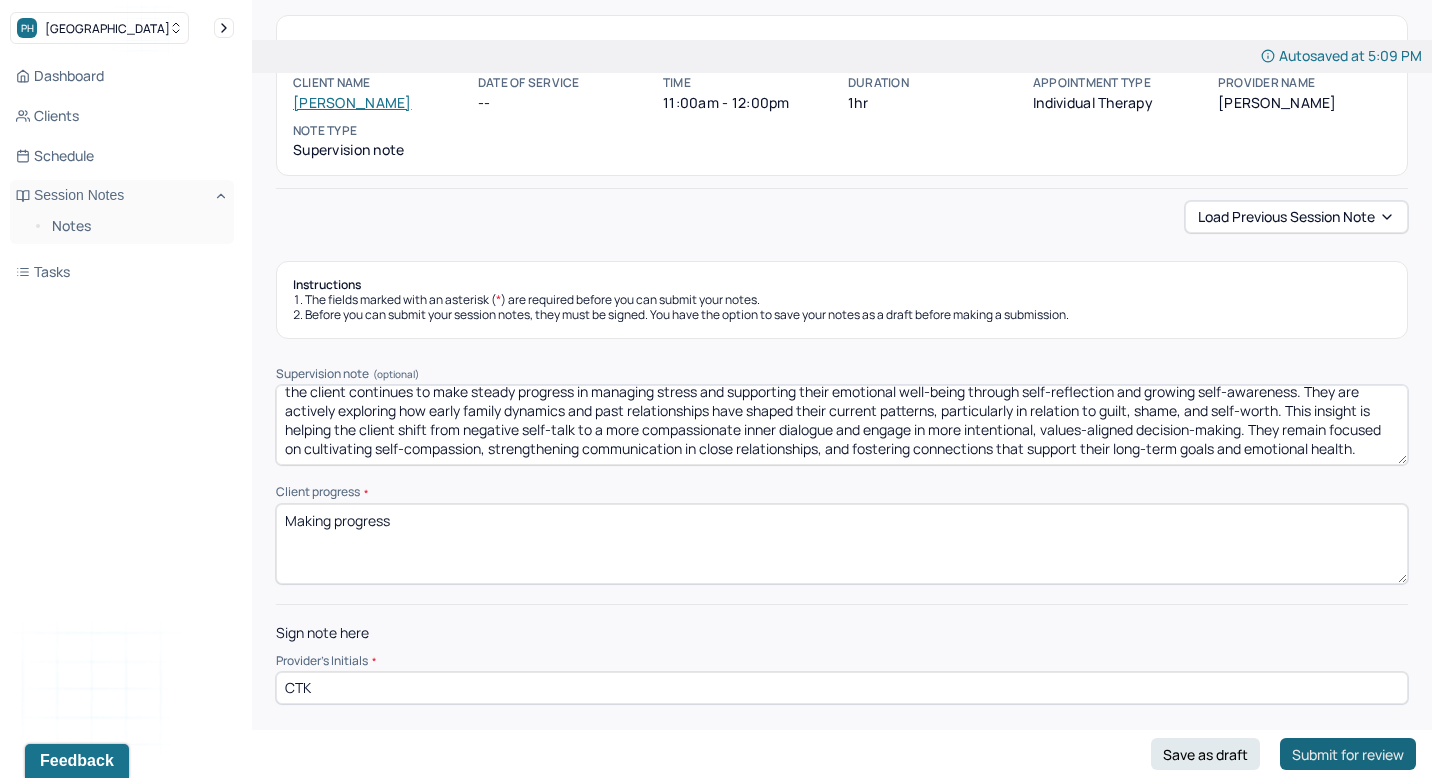 click on "Submit for review" at bounding box center (1348, 754) 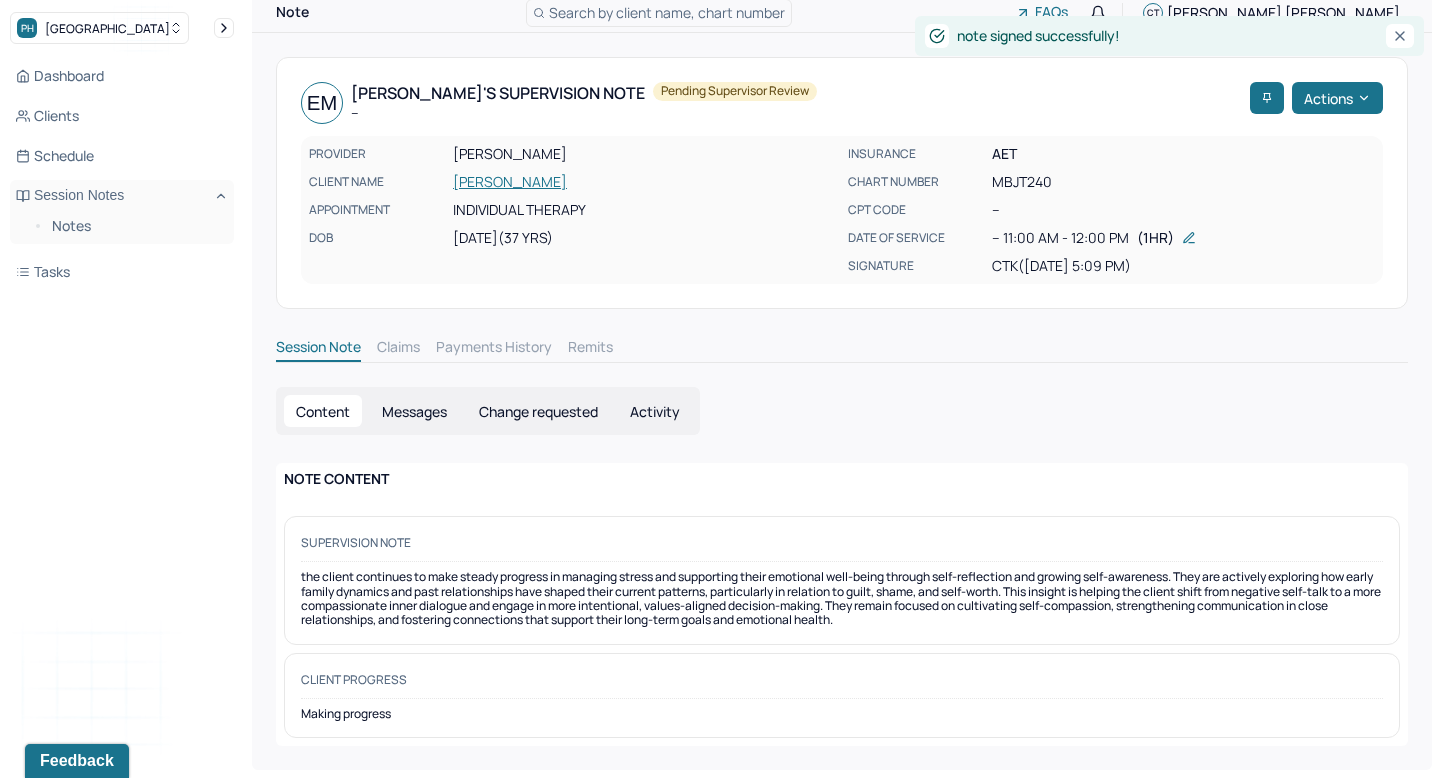 scroll, scrollTop: 34, scrollLeft: 0, axis: vertical 